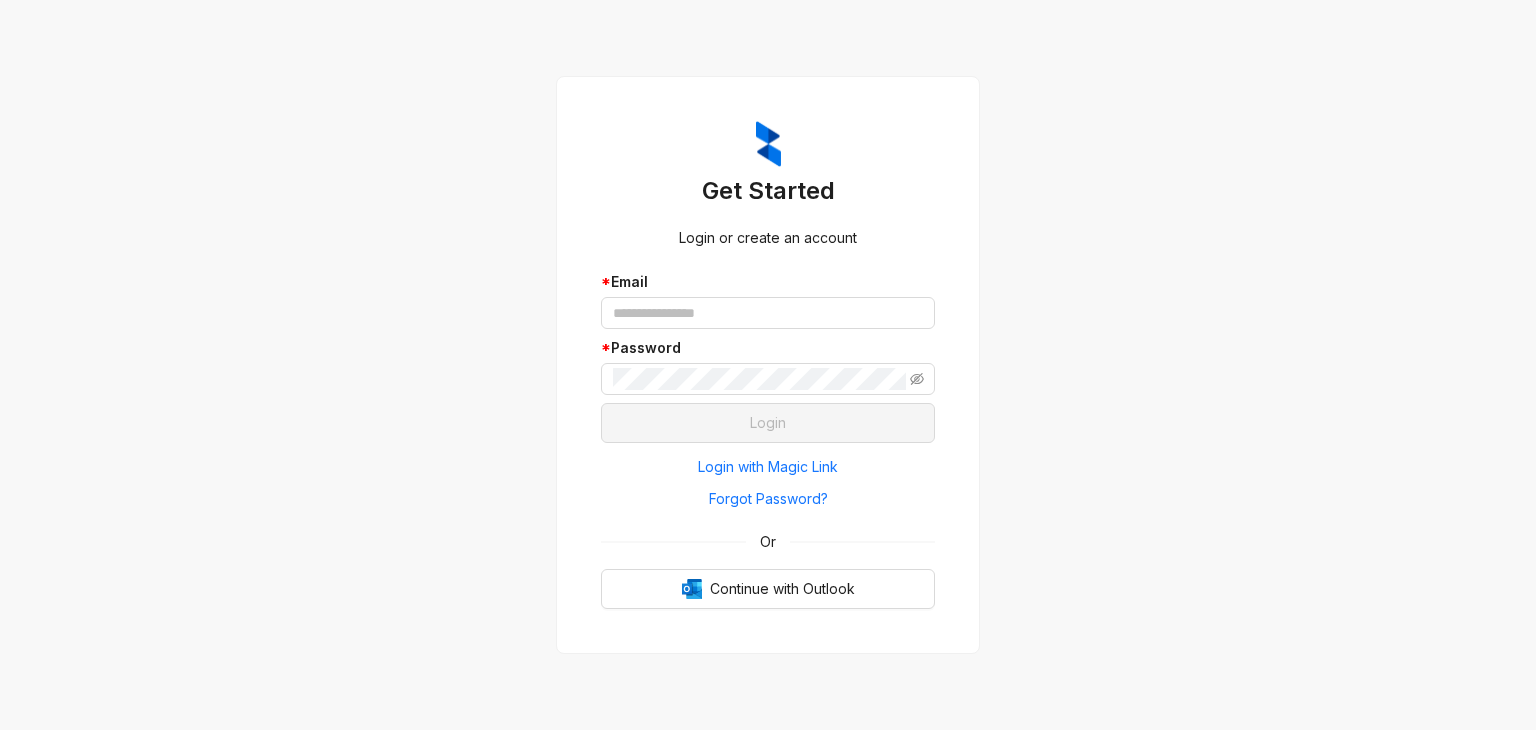 scroll, scrollTop: 0, scrollLeft: 0, axis: both 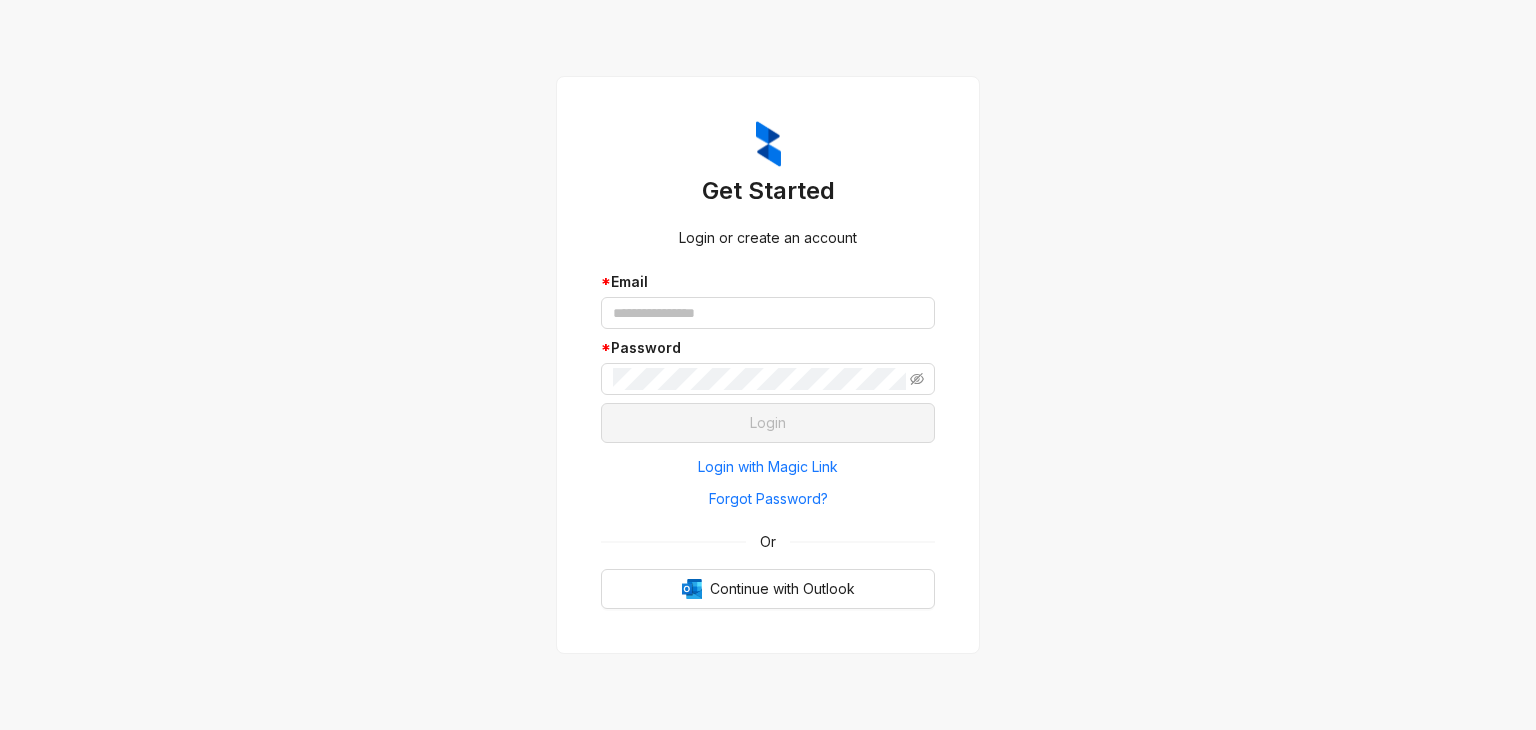click on "Get Started Login or create an account *  Email *  Password Login Login with Magic Link Forgot Password? Or Continue with Outlook" at bounding box center (768, 365) 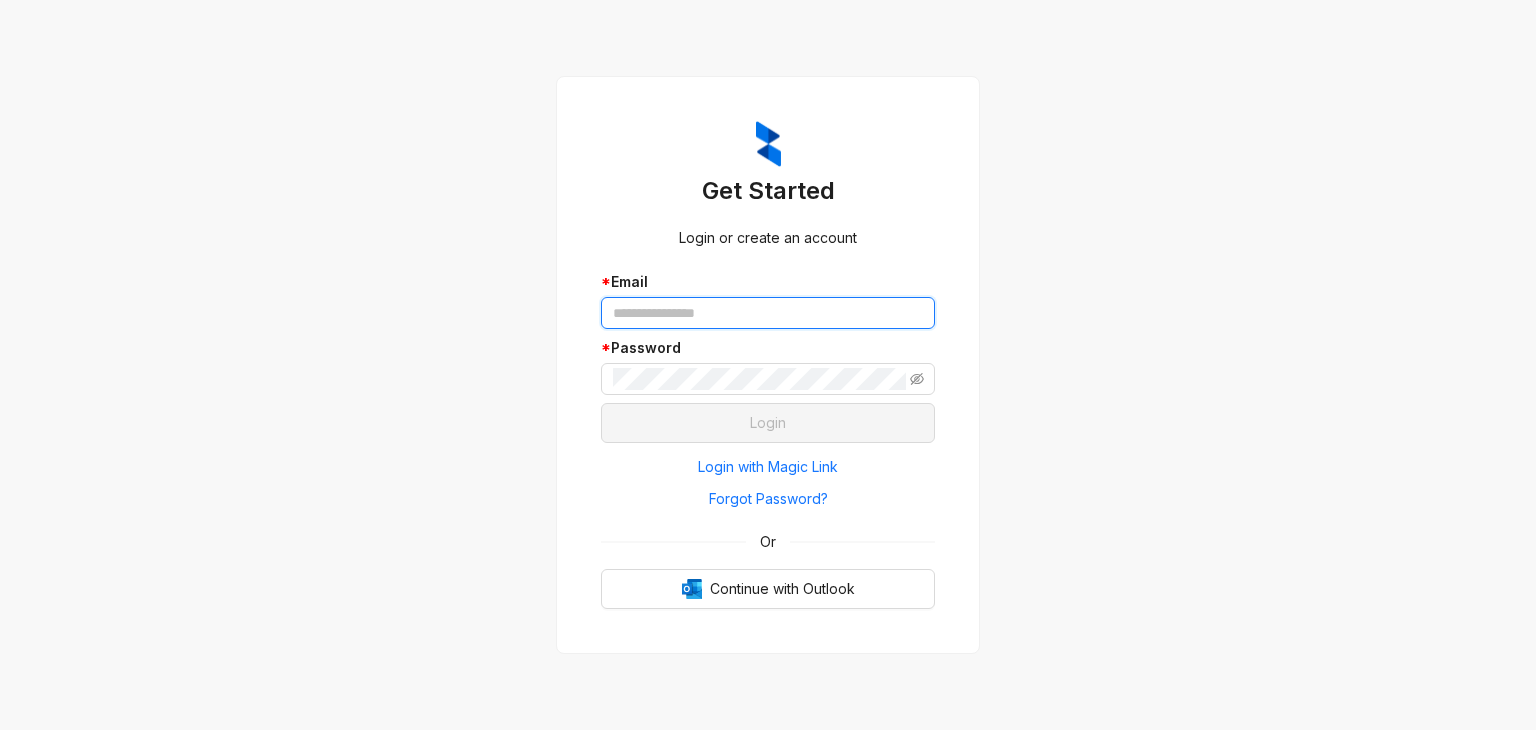 click at bounding box center [768, 313] 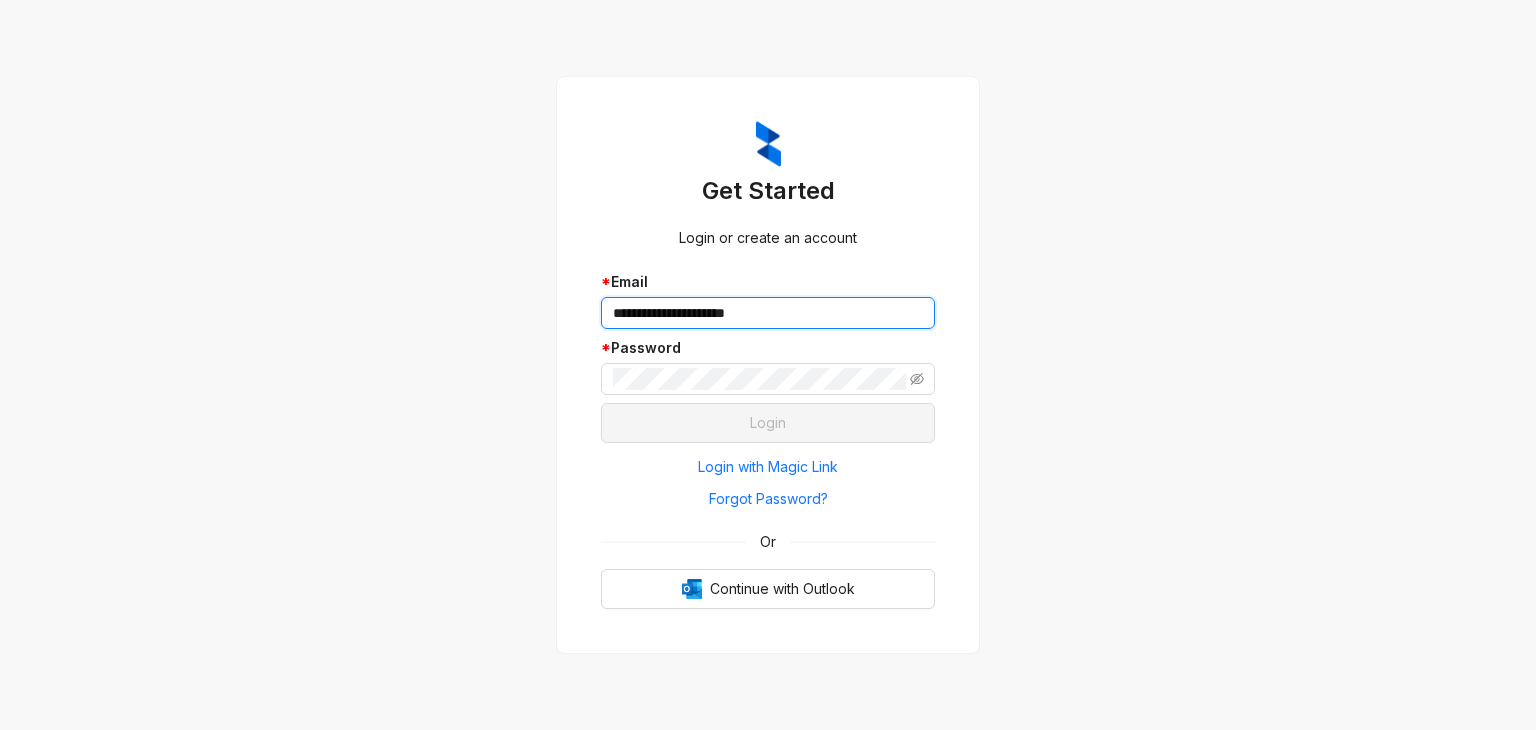 type on "**********" 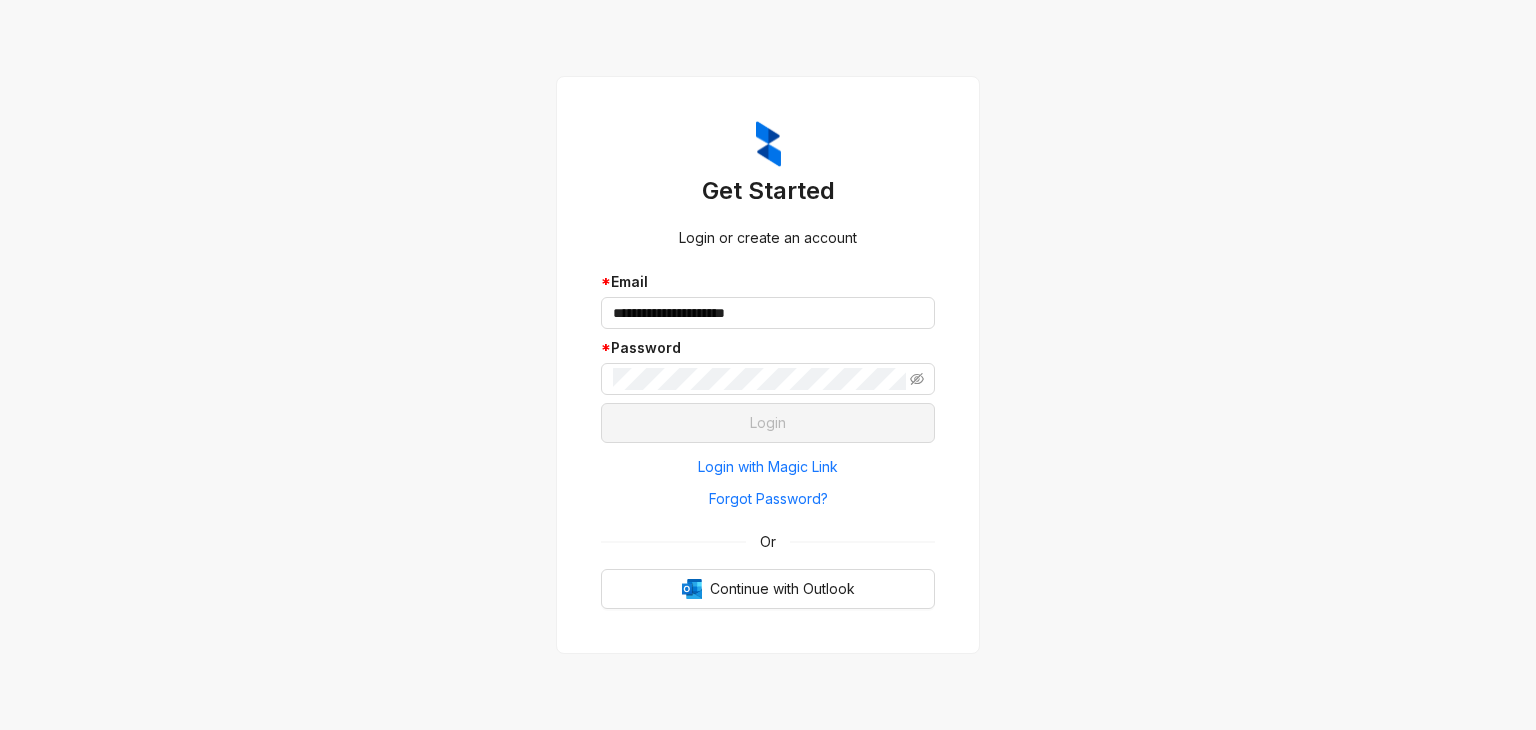 drag, startPoint x: 1345, startPoint y: 225, endPoint x: 1073, endPoint y: 266, distance: 275.07272 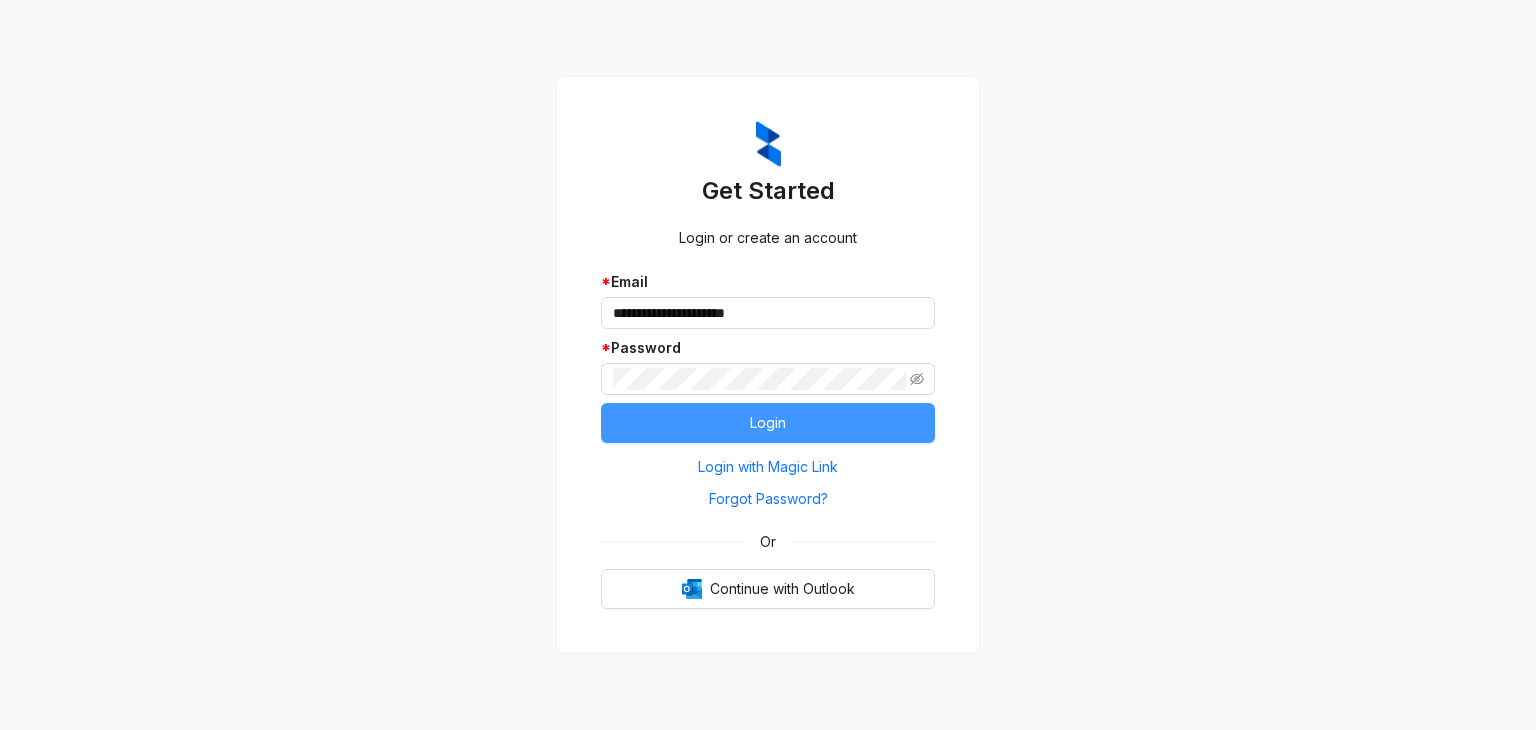 click on "Login" at bounding box center (768, 423) 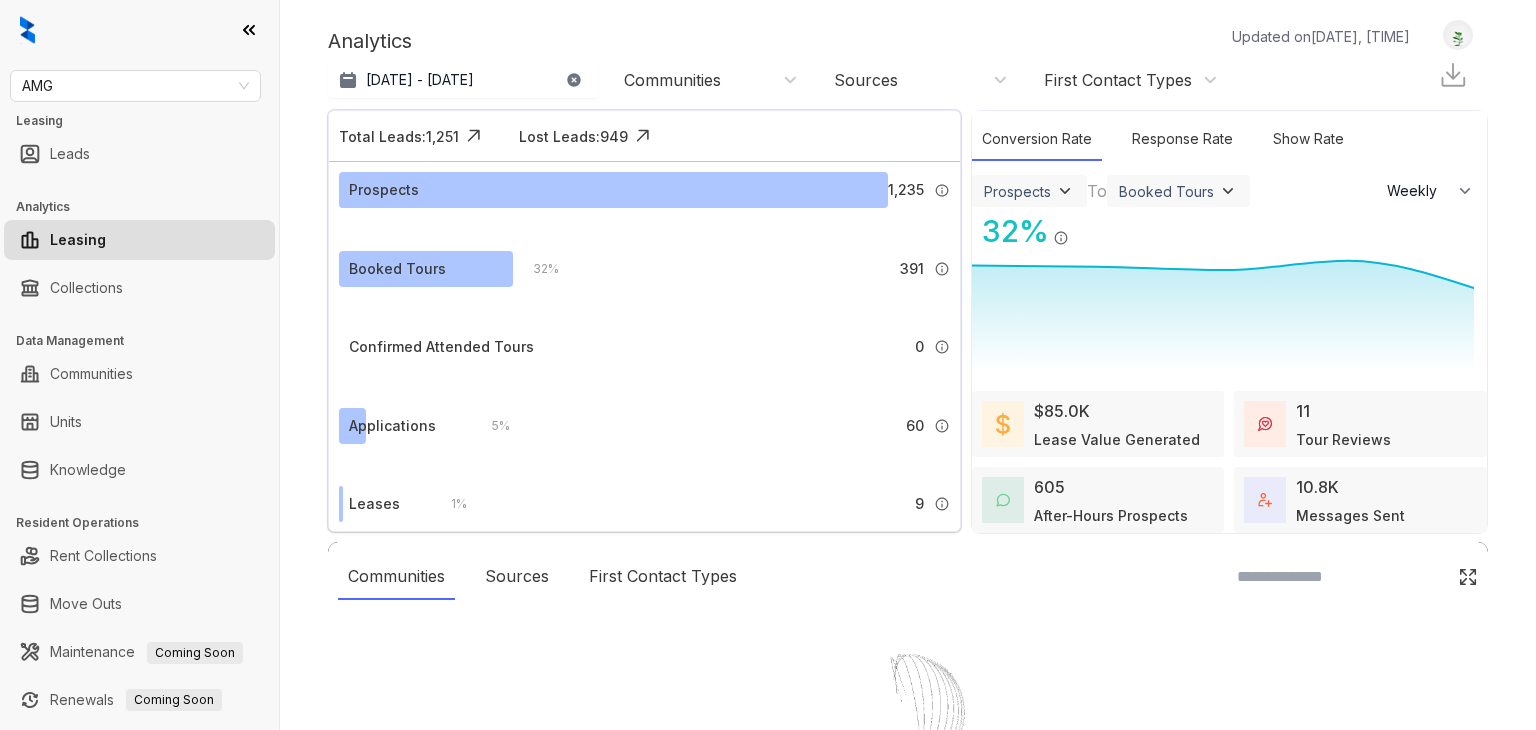 select on "******" 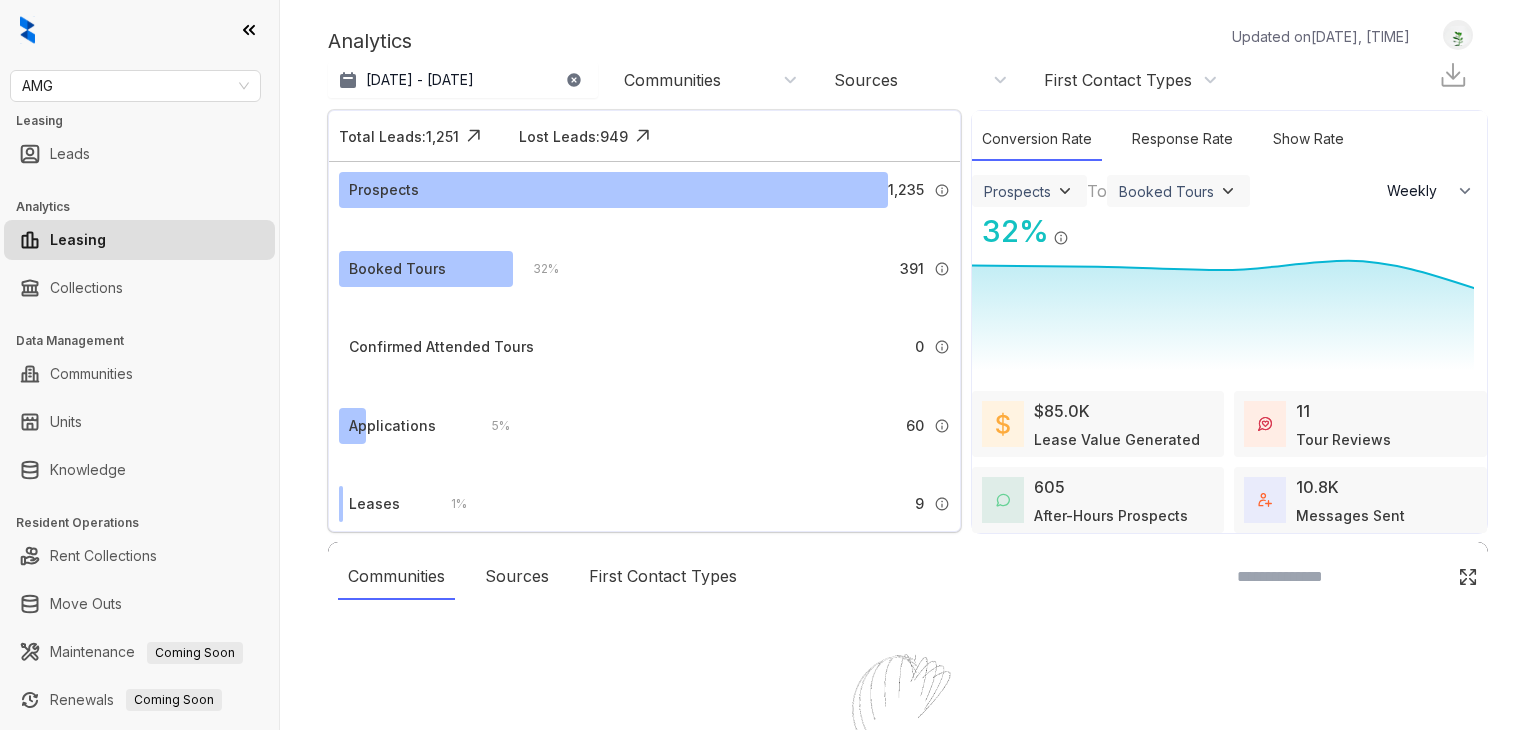 scroll, scrollTop: 0, scrollLeft: 0, axis: both 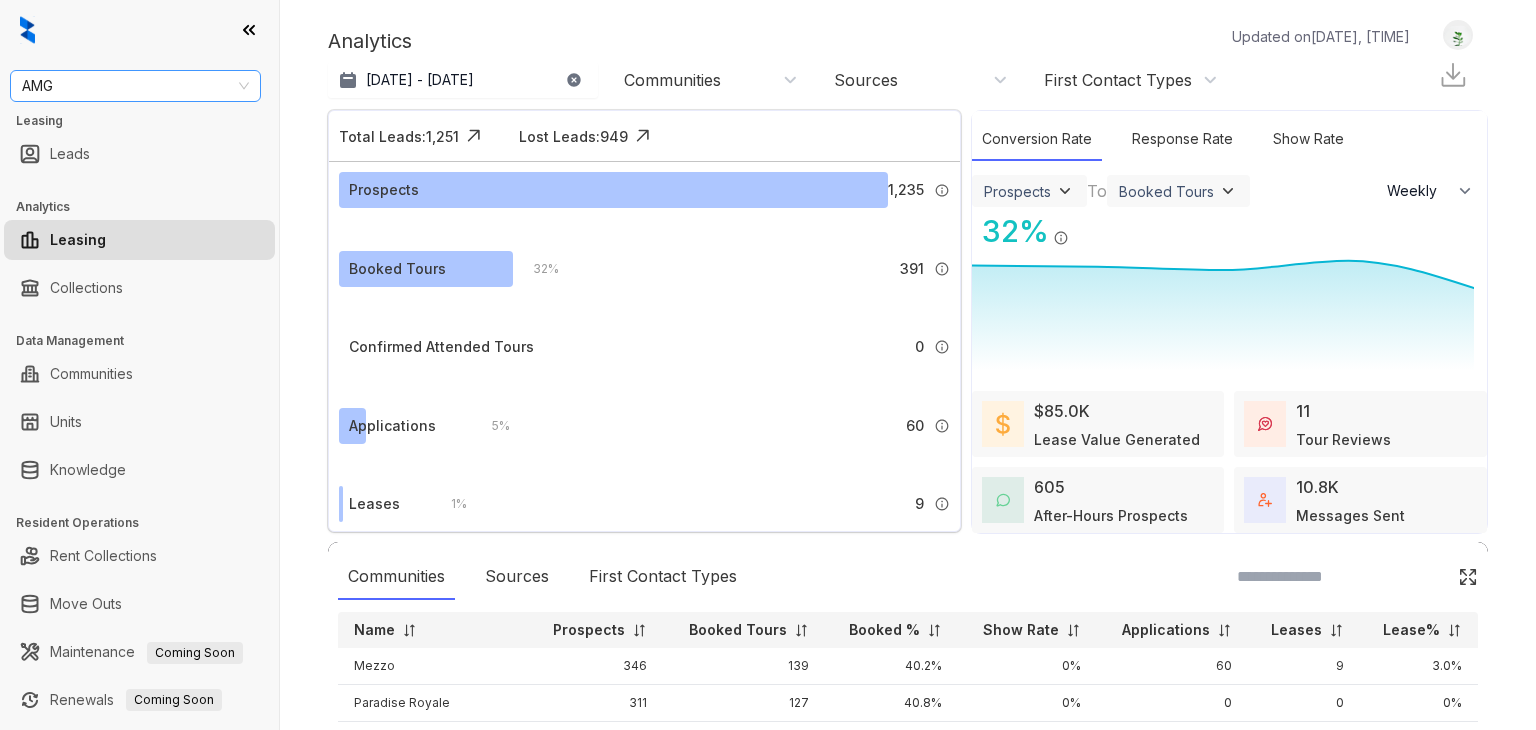 click on "AMG" at bounding box center [135, 86] 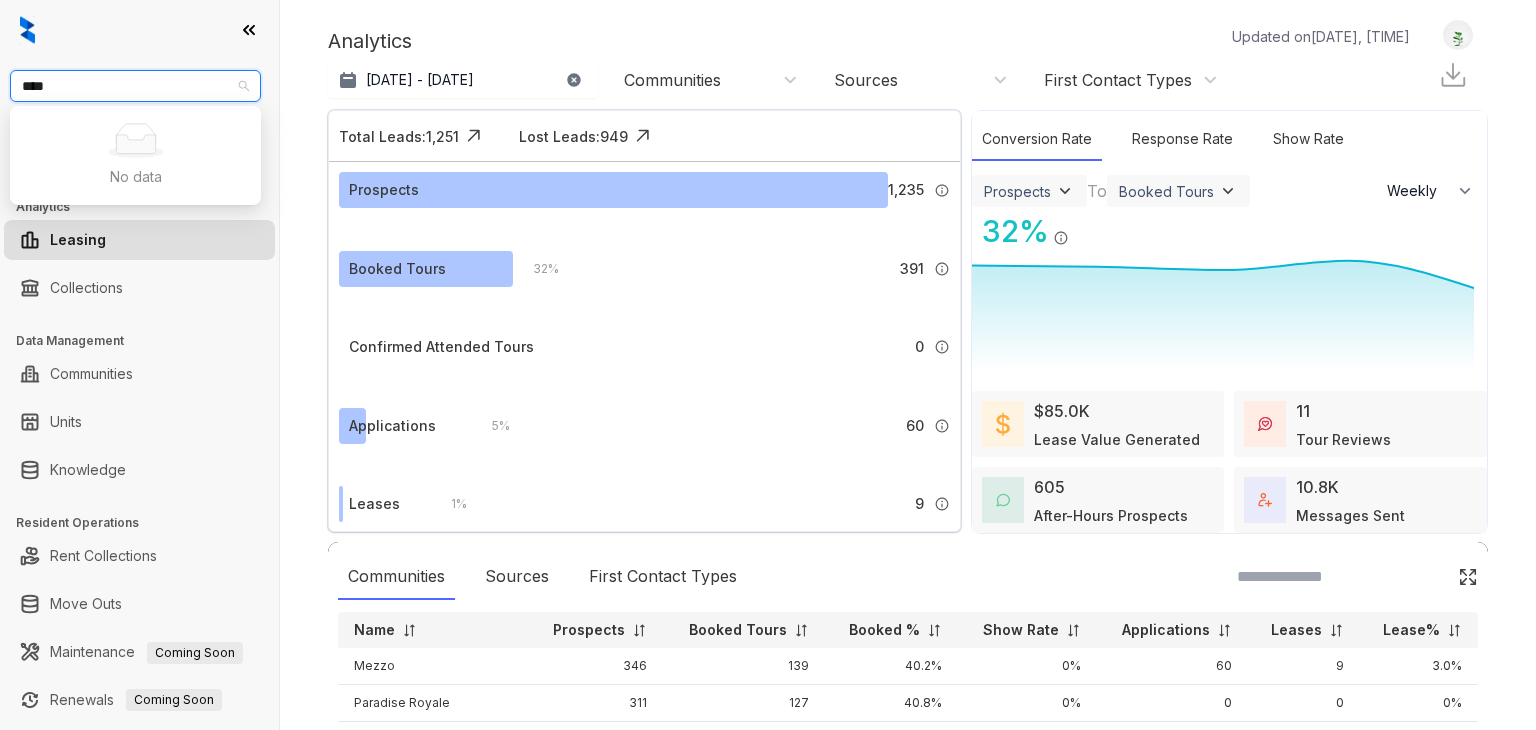 type on "***" 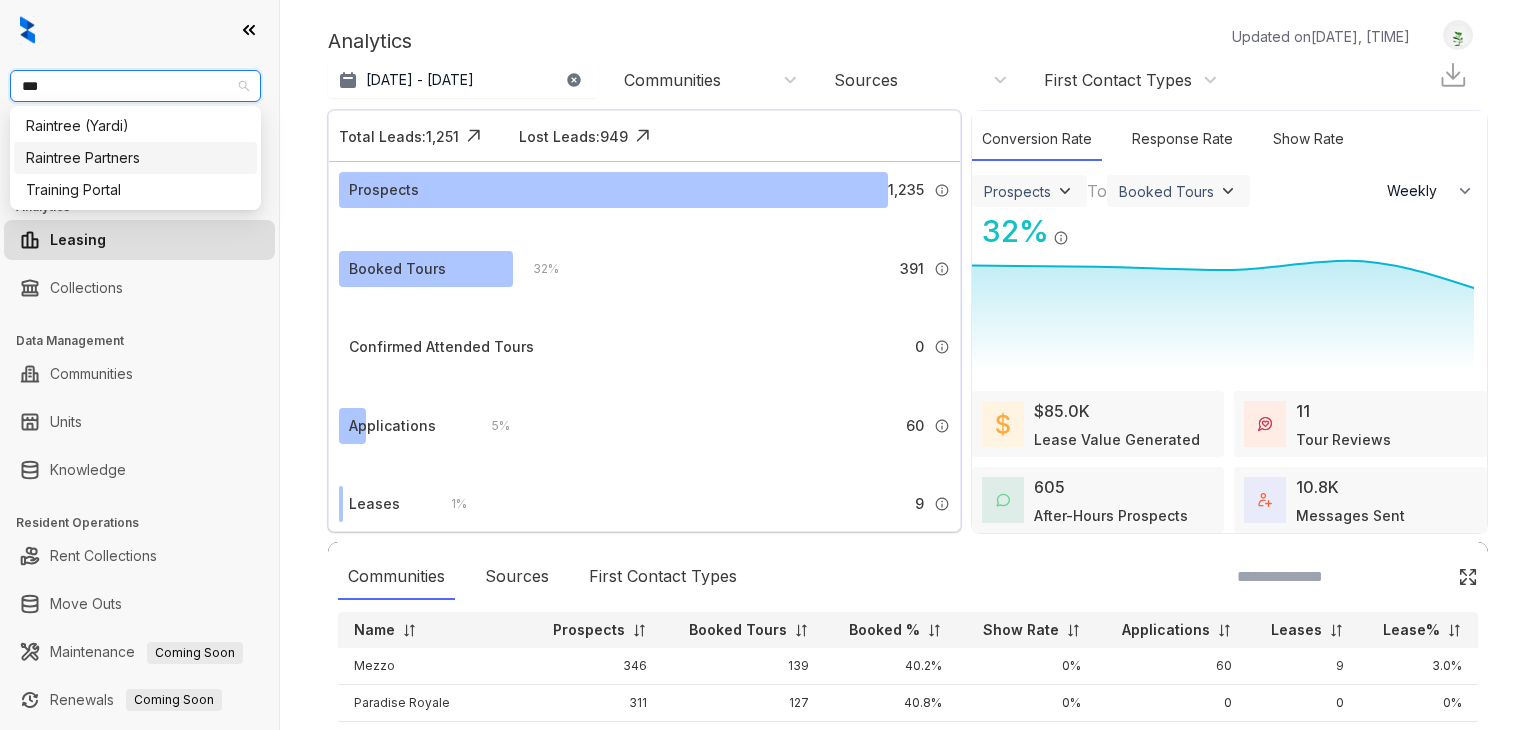 click on "Raintree Partners" at bounding box center (135, 158) 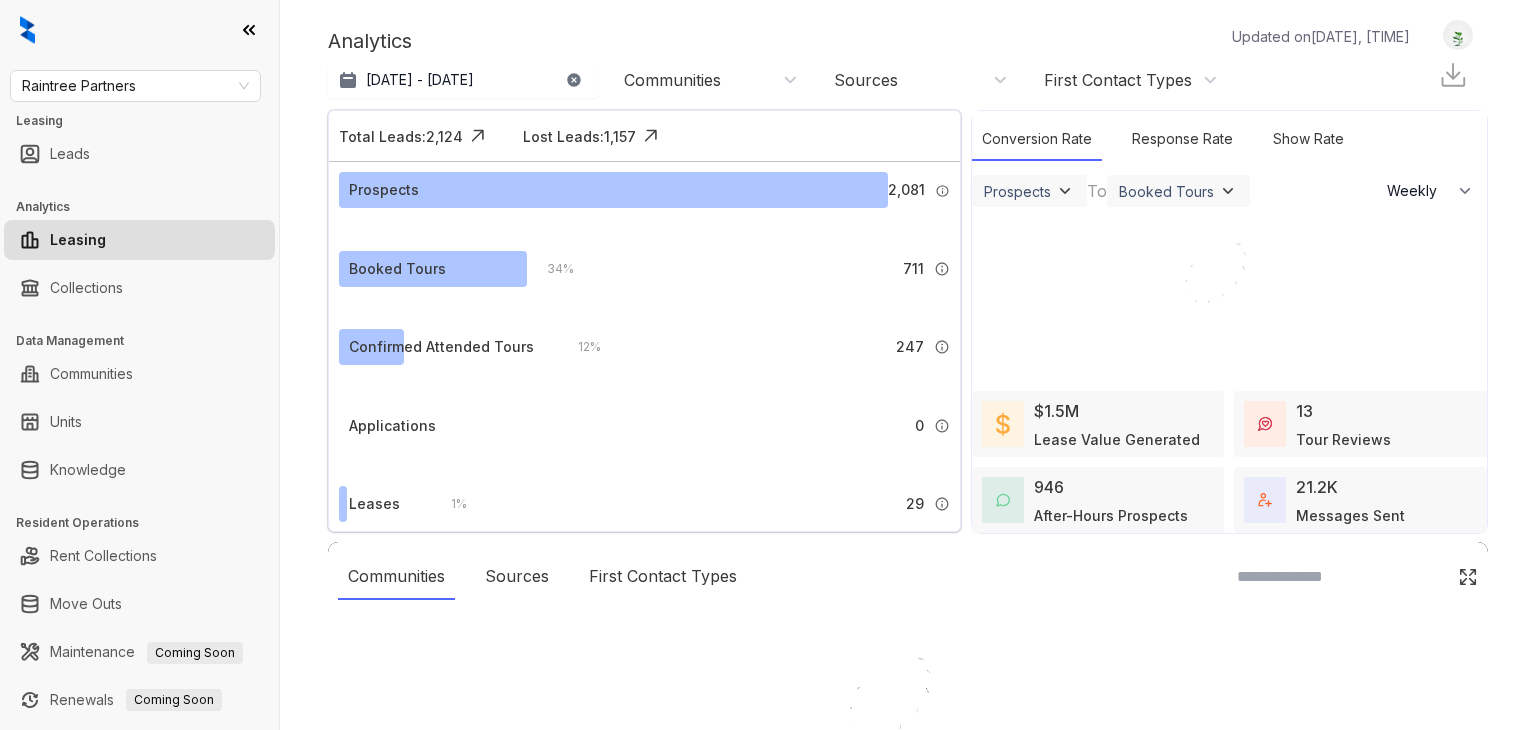 select on "******" 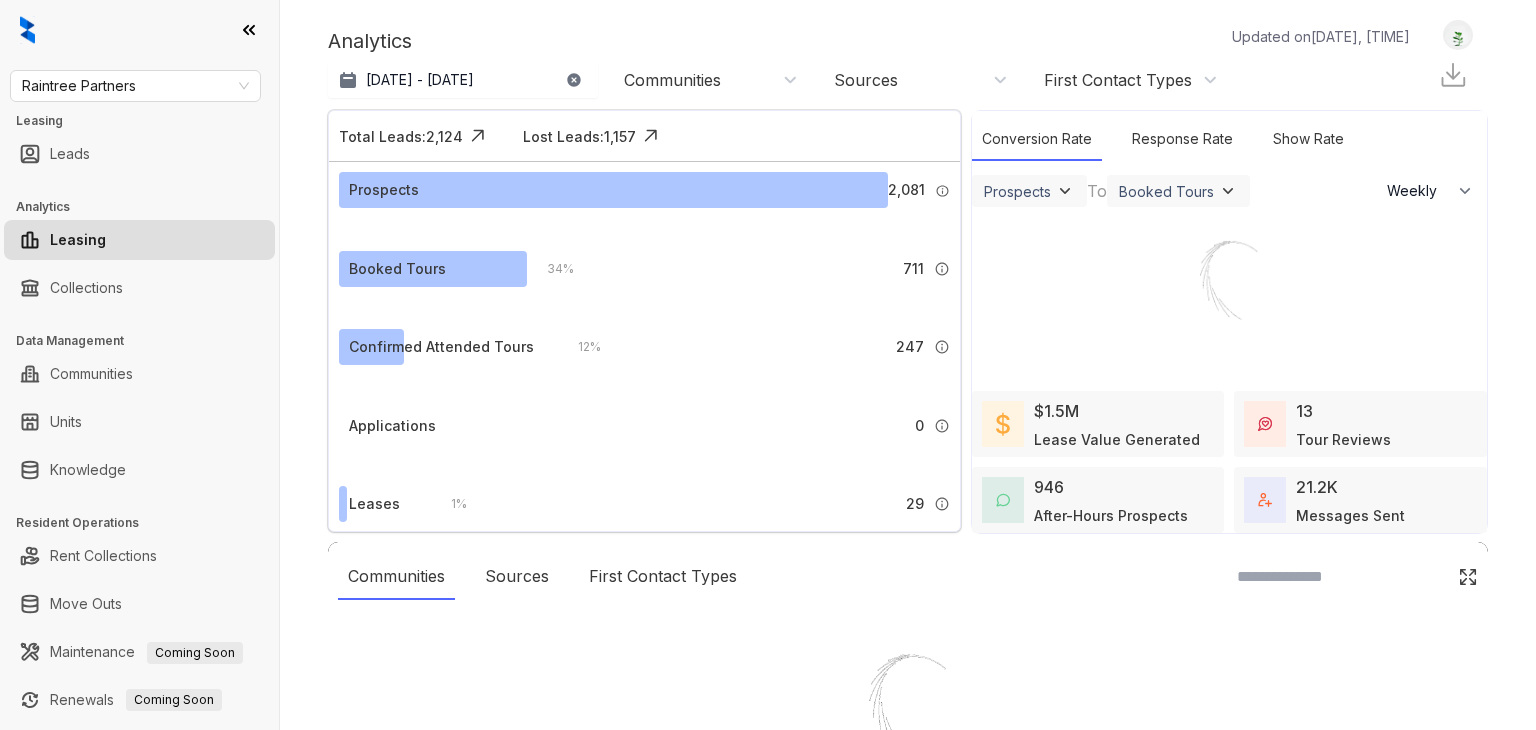 scroll, scrollTop: 0, scrollLeft: 0, axis: both 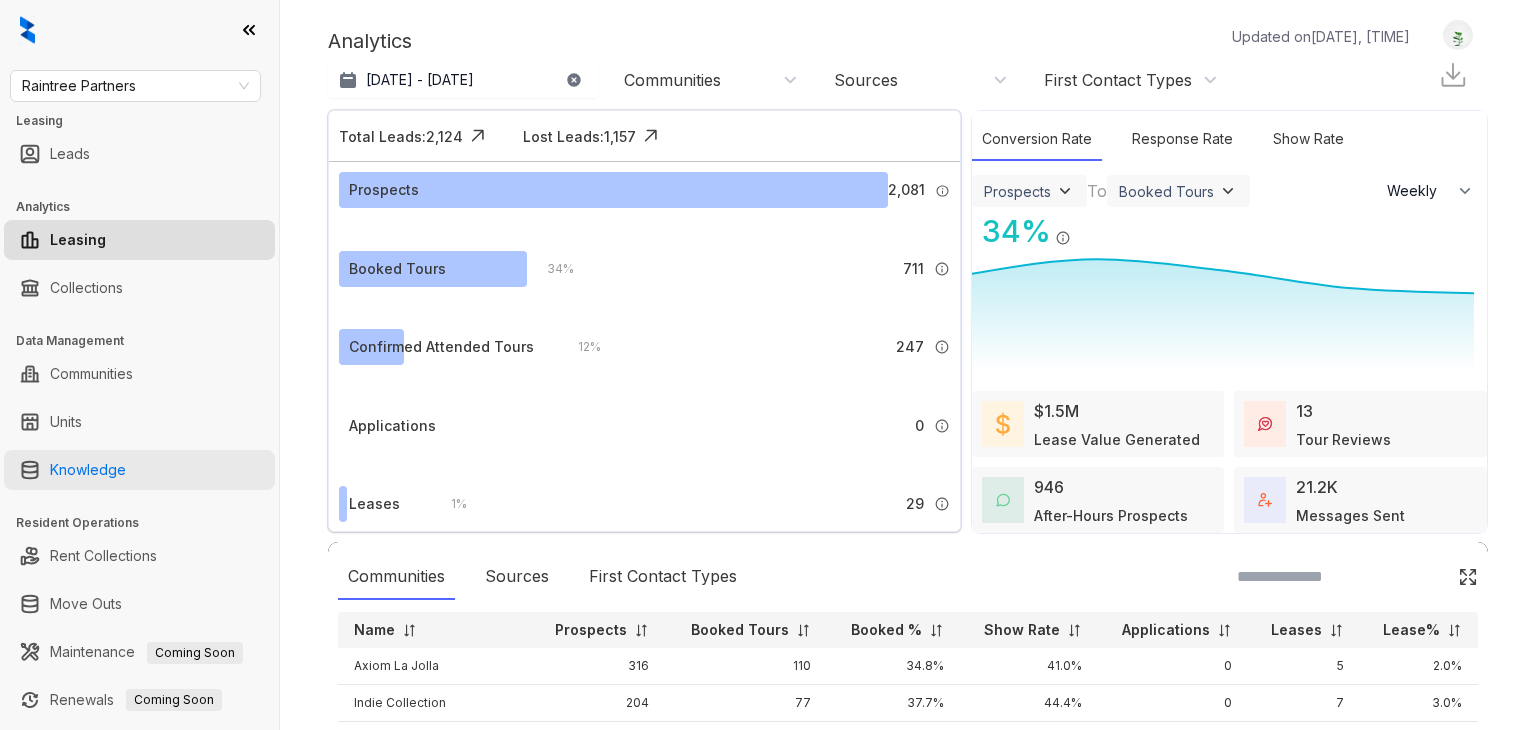 click on "Knowledge" at bounding box center (88, 470) 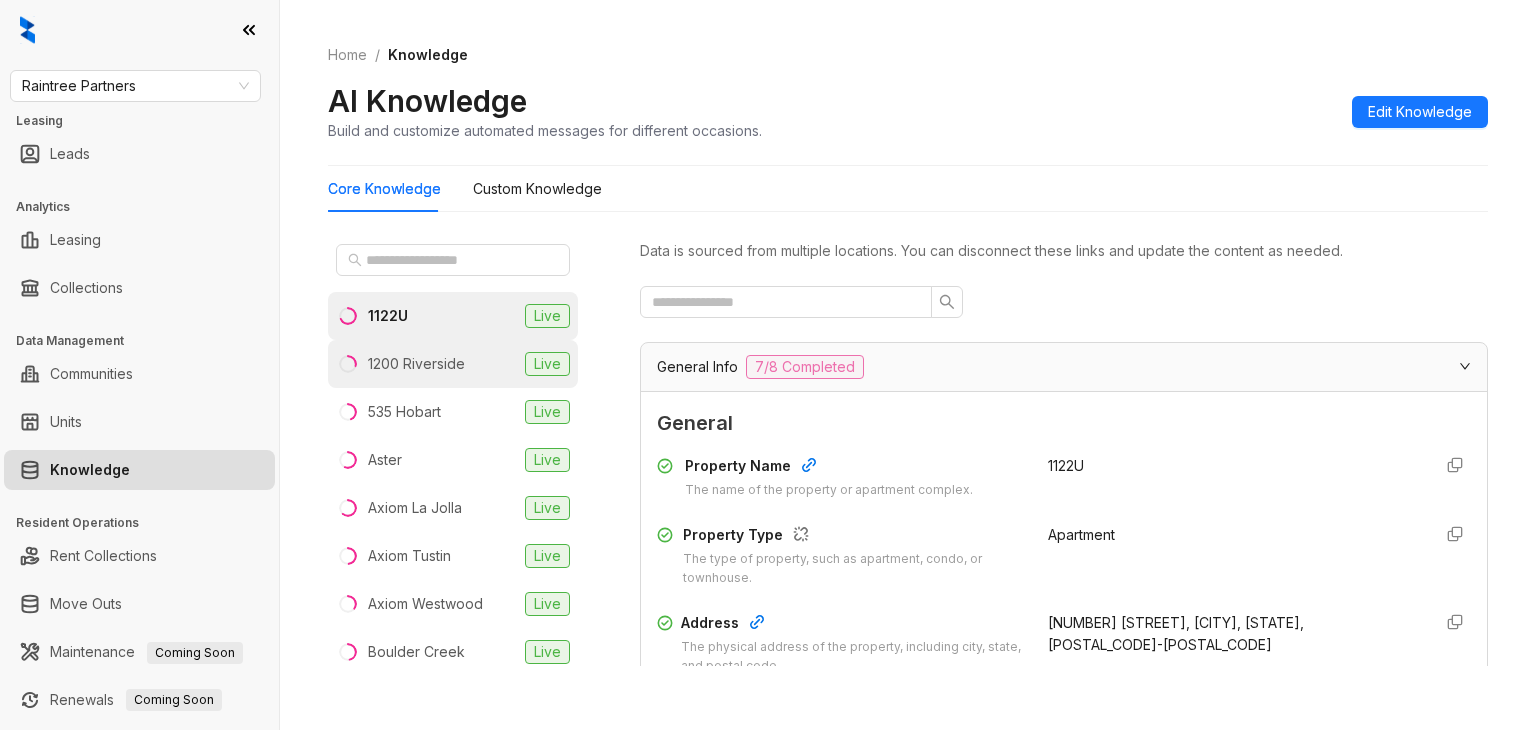click on "1200 Riverside Live" at bounding box center [453, 364] 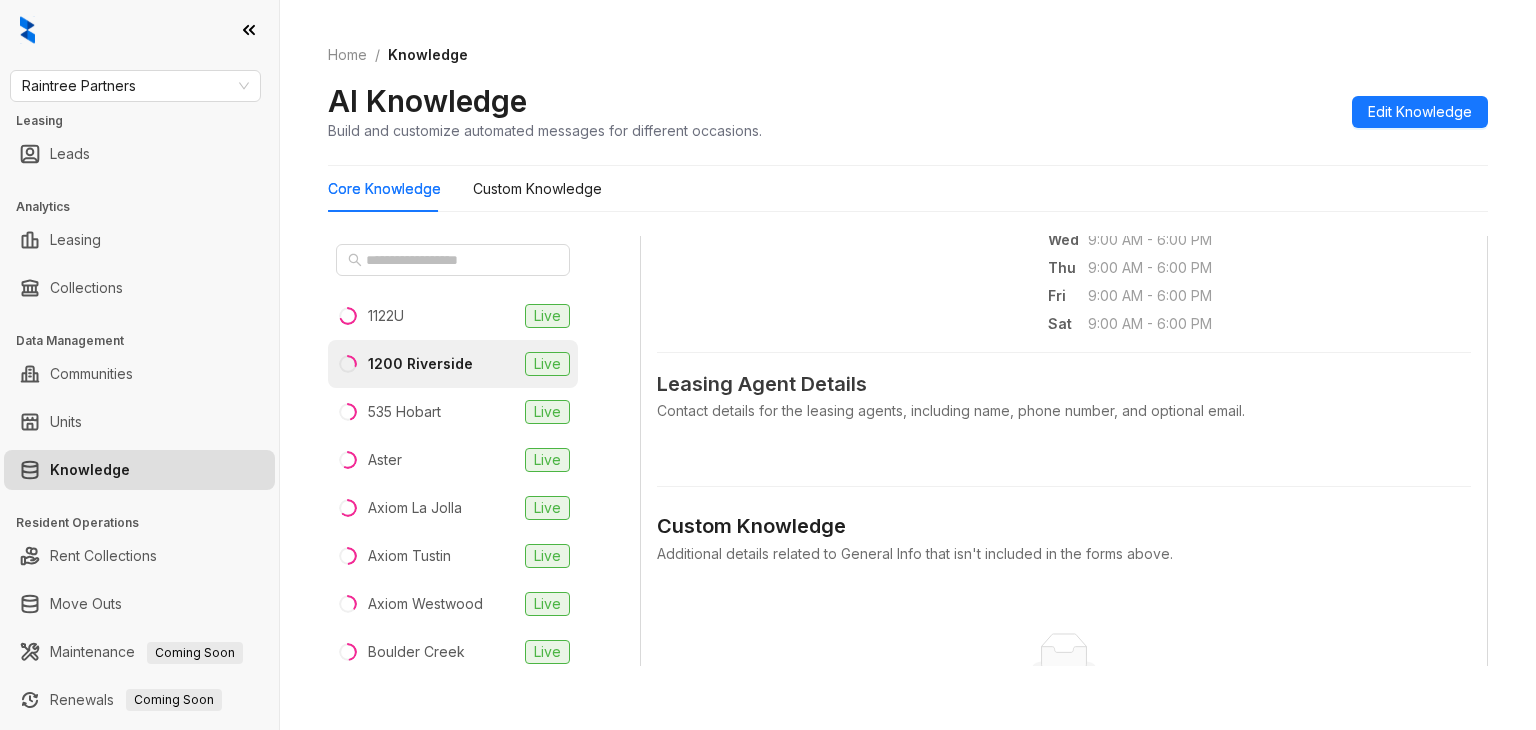 scroll, scrollTop: 1200, scrollLeft: 0, axis: vertical 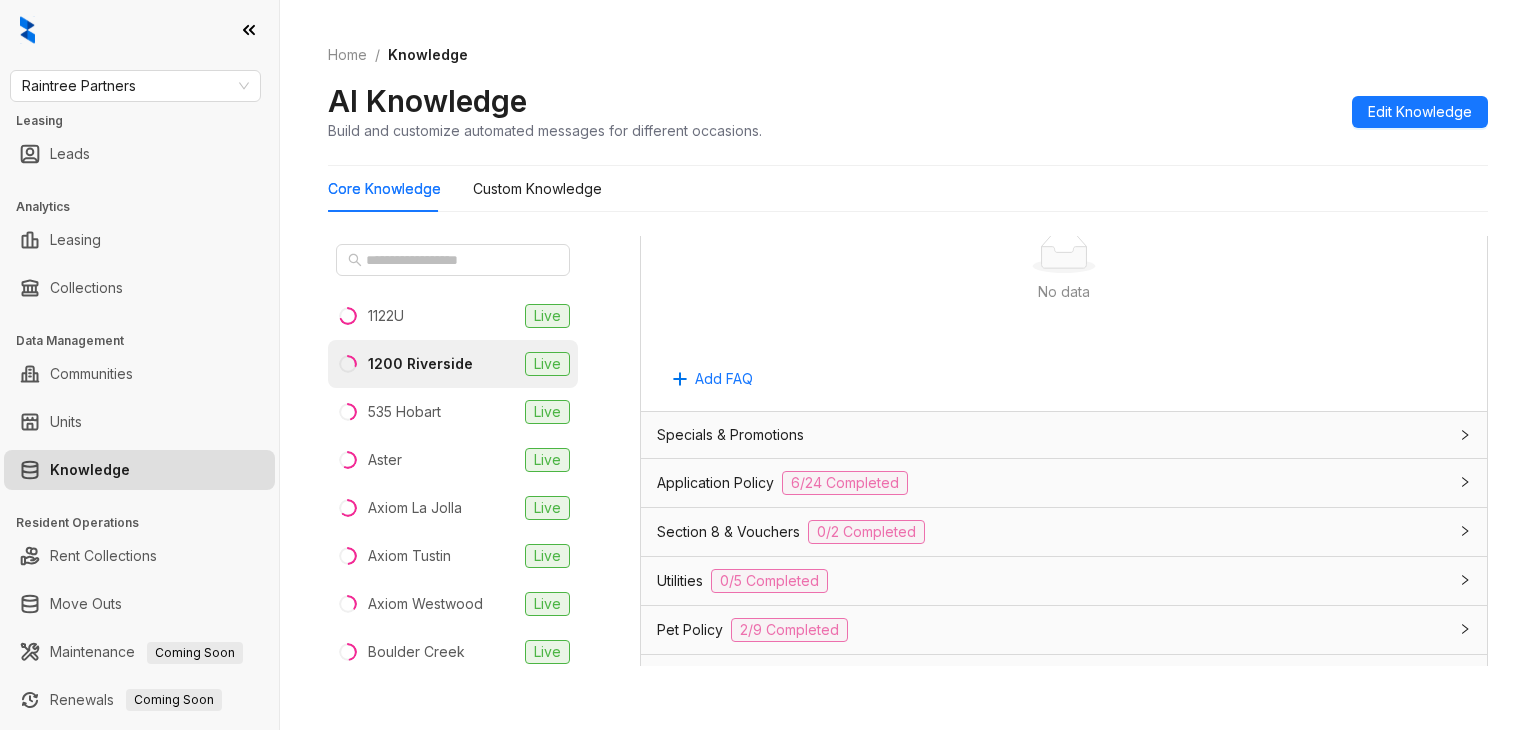 click on "Application Policy" at bounding box center (715, 483) 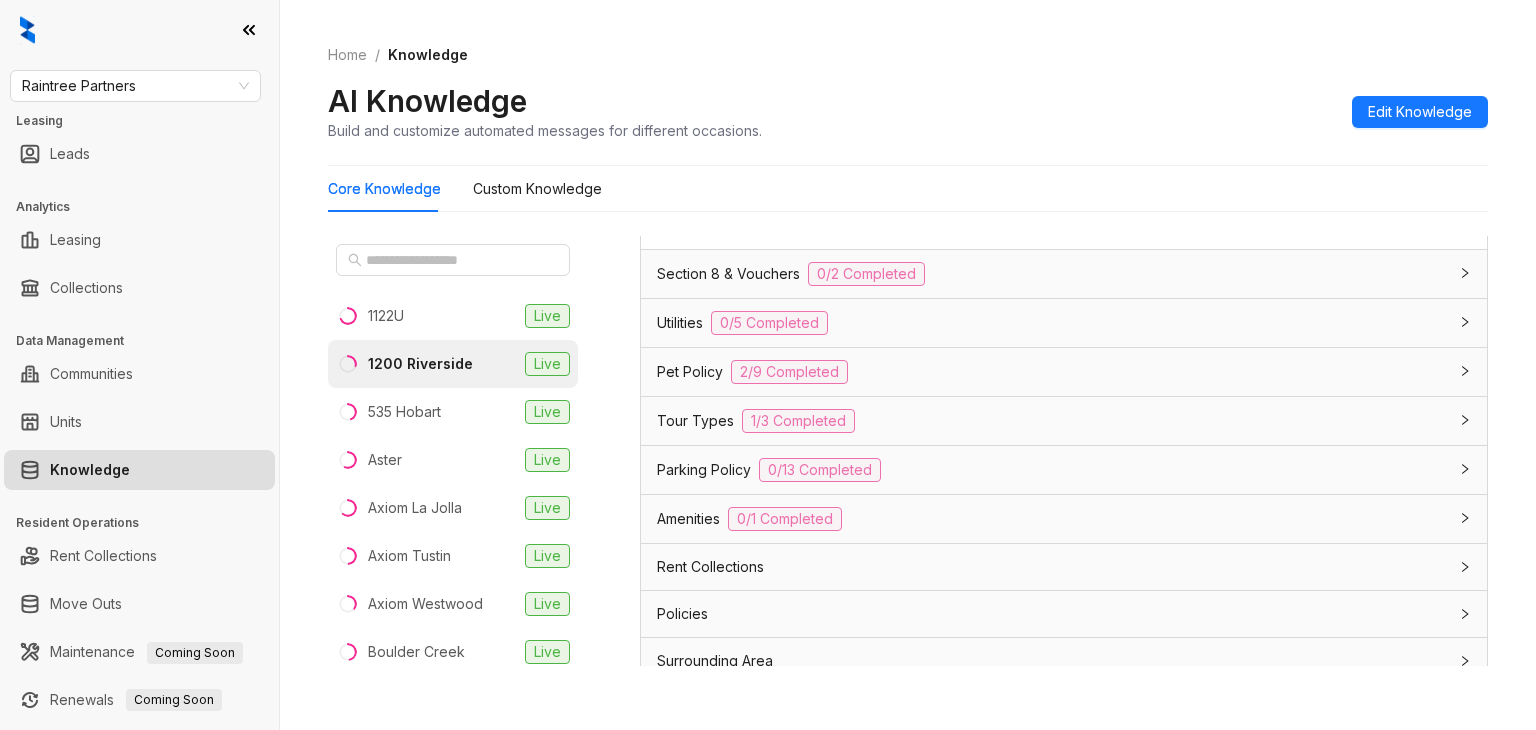scroll, scrollTop: 4058, scrollLeft: 0, axis: vertical 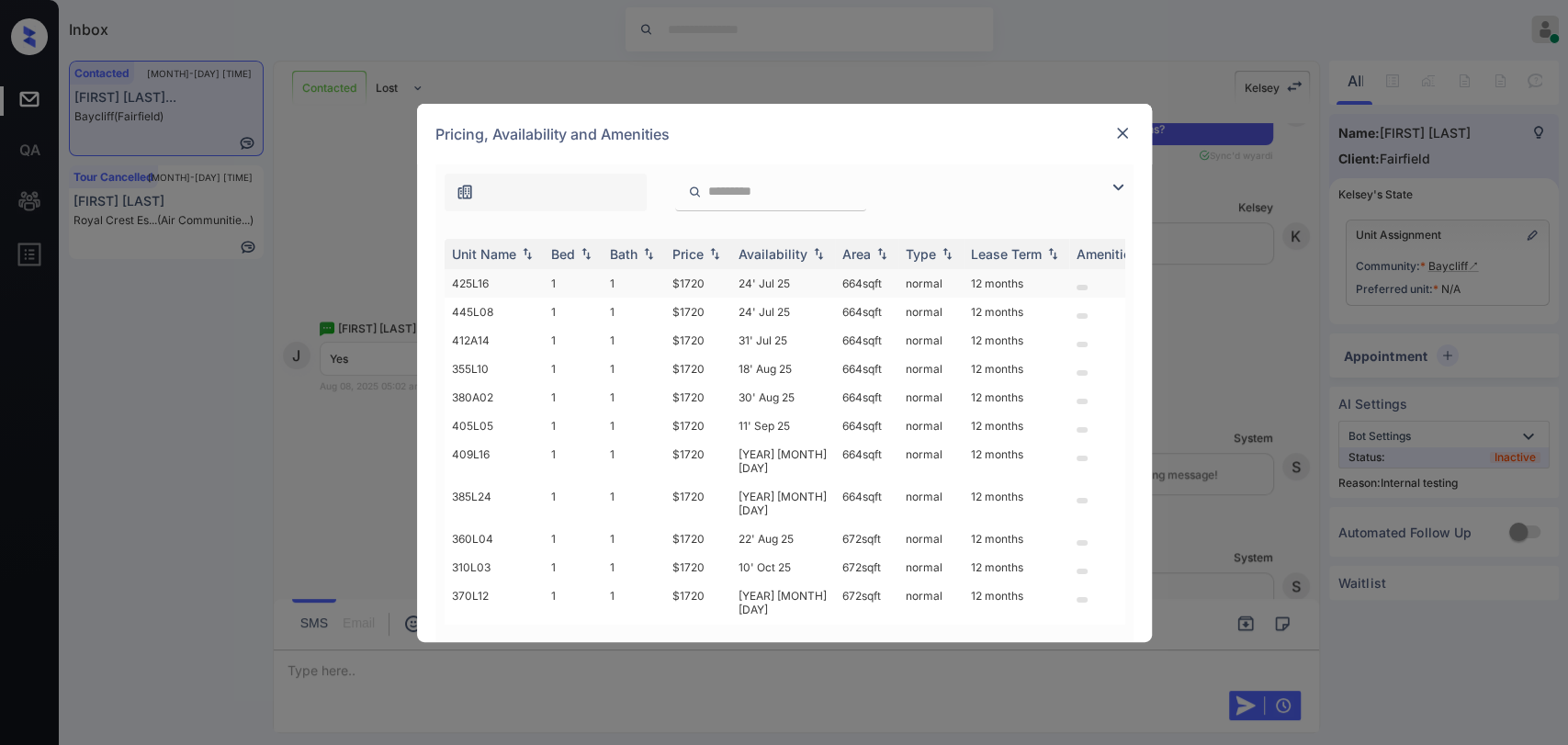 click on "$1720" at bounding box center (698, 283) 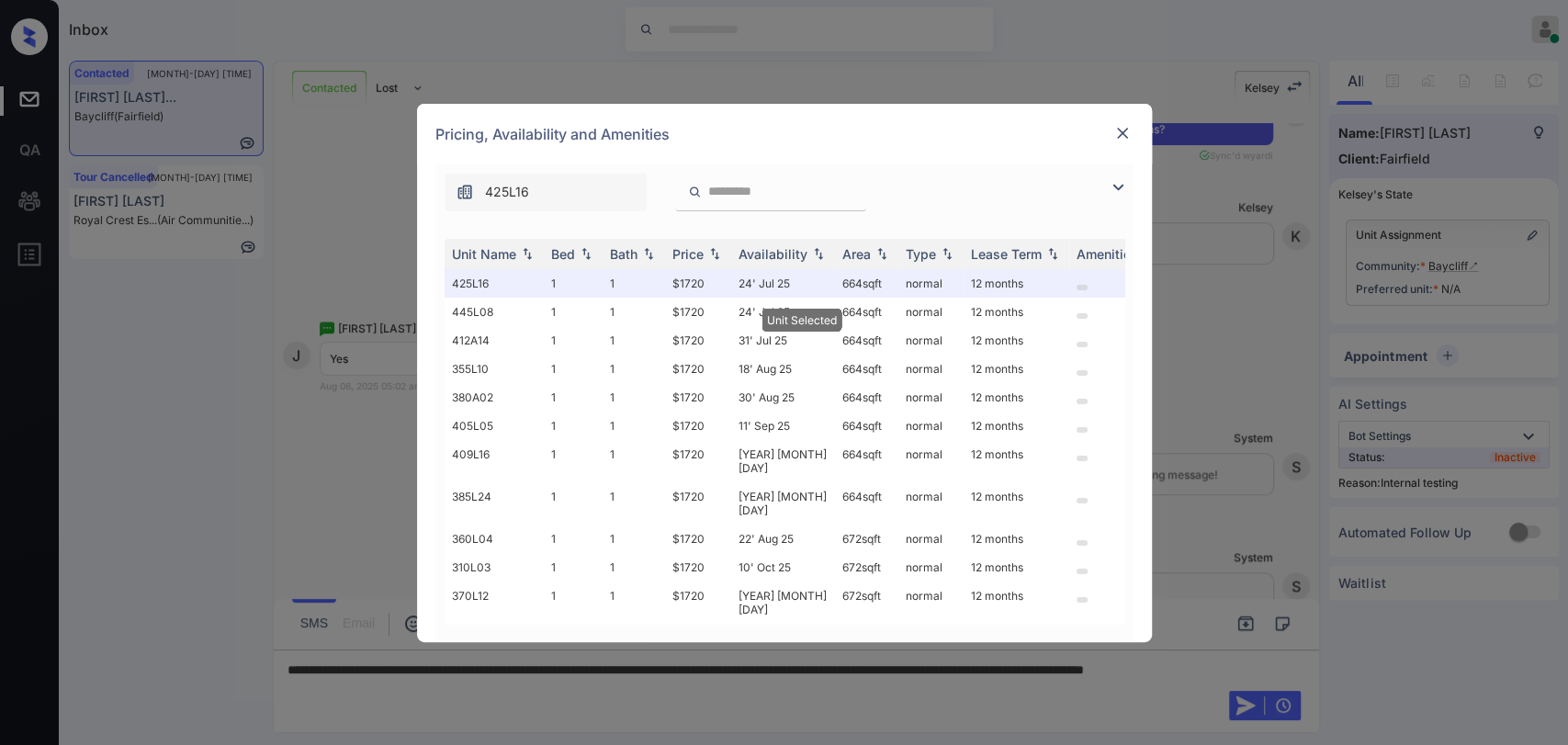 click at bounding box center (1122, 133) 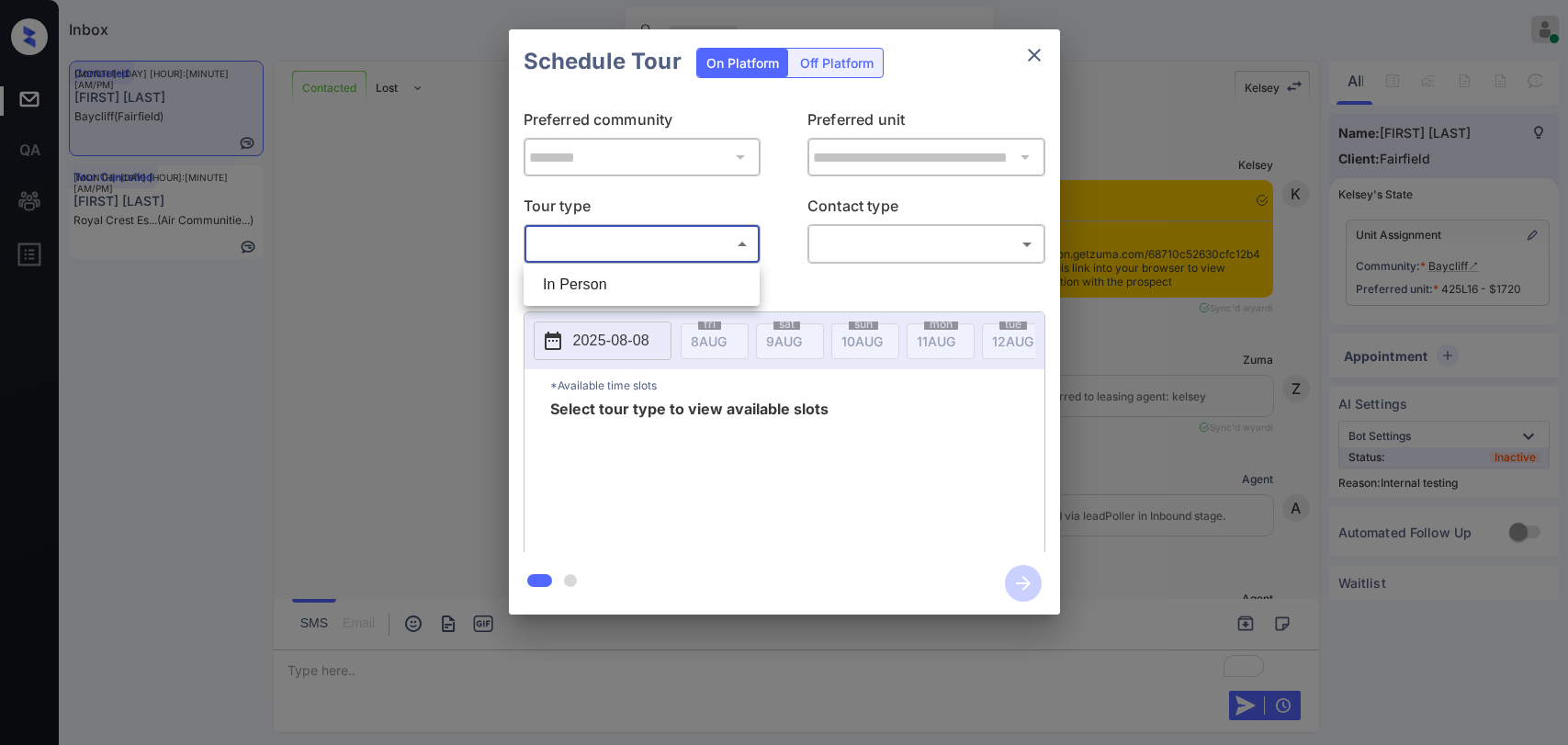 scroll, scrollTop: 0, scrollLeft: 0, axis: both 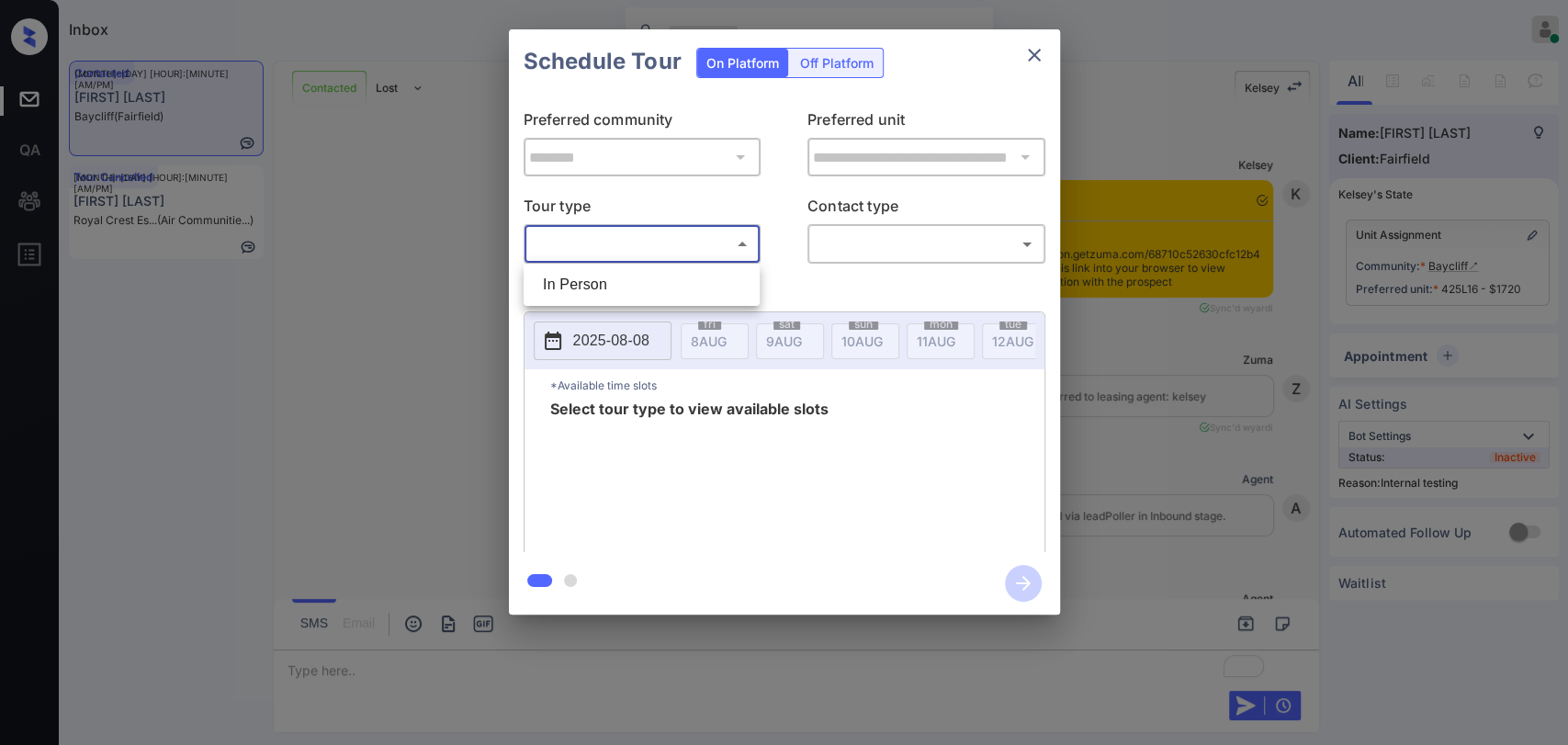 click on "In Person" at bounding box center [641, 285] 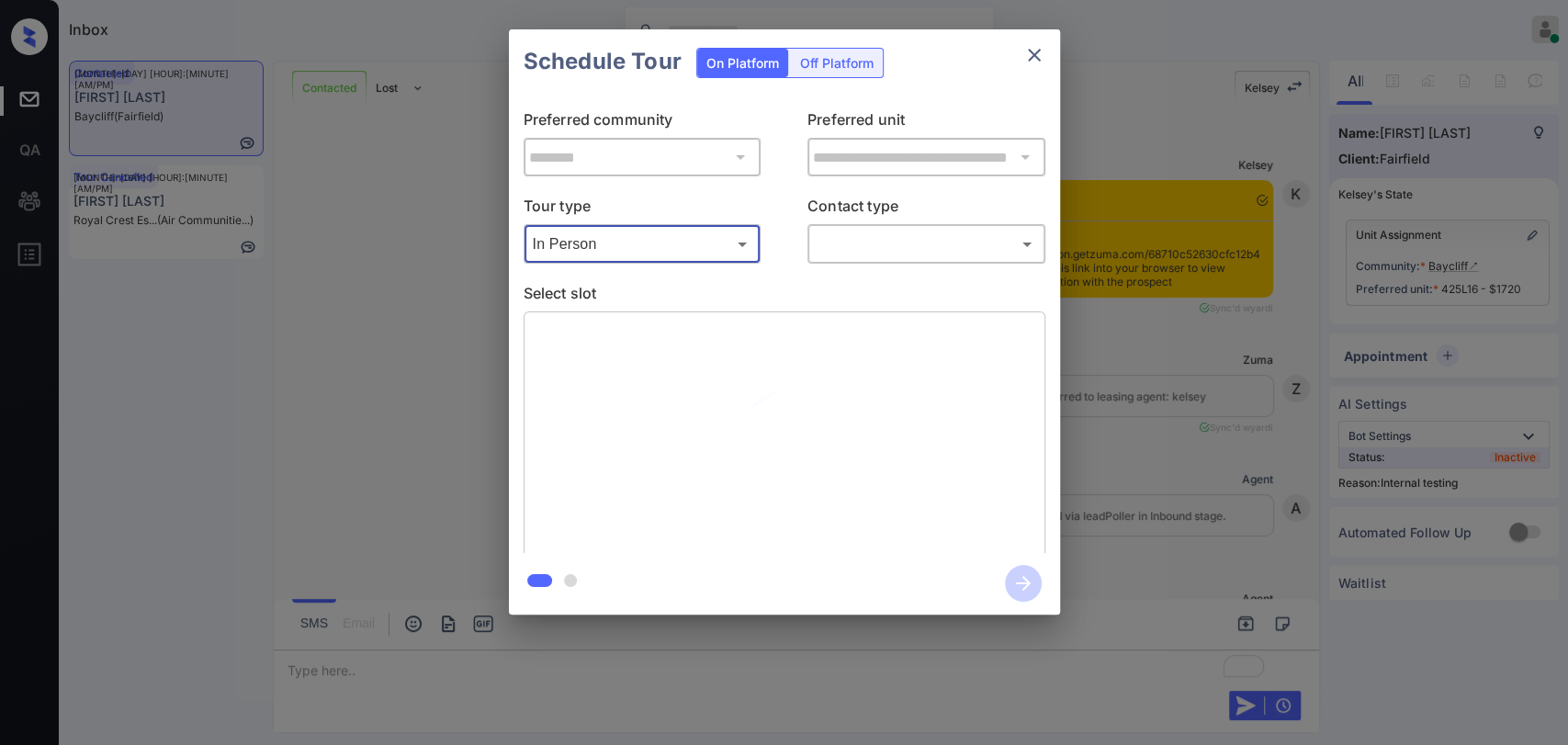 scroll, scrollTop: 19798, scrollLeft: 0, axis: vertical 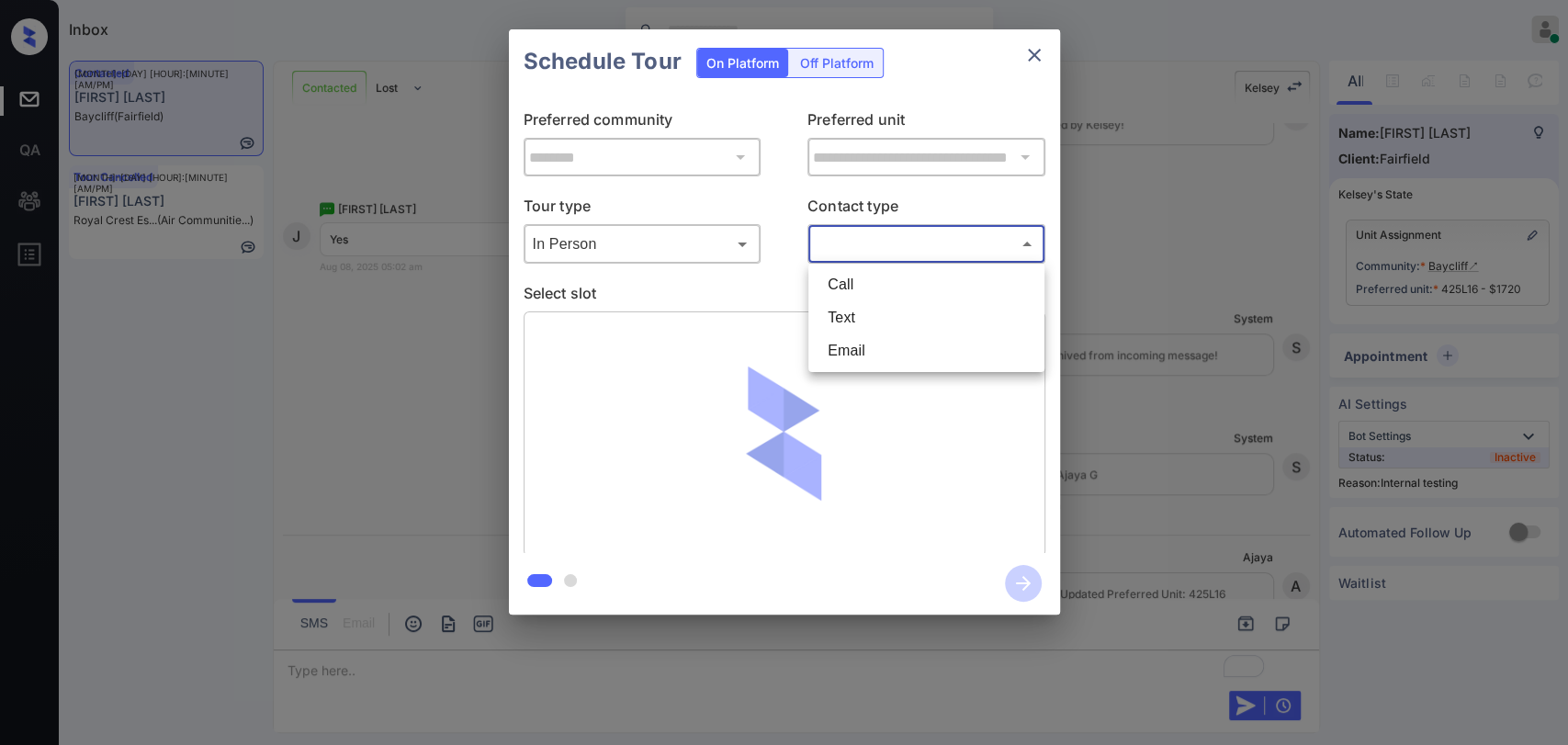 click on "Inbox Ajaya G Online Set yourself   offline Set yourself   on break Profile Switch to  dark  mode Sign out Contacted Aug-08 05:02 am   Jennifer Vanvi... Baycliff  (Fairfield) Tour Cancelled Aug-08 05:06 am   Katy Thomas Royal Crest Es...  (Air Communitie...) Contacted Lost Lead Sentiment: Angry Upon sliding the acknowledgement:  Lead will move to lost stage. * ​ SMS and call option will be set to opt out. AFM will be turned off for the lead. Kelsey New Message Kelsey Notes Note: https://conversation.getzuma.com/68710c52630cfc12b442d064 - Paste this link into your browser to view Kelsey’s conversation with the prospect Jul 11, 2025 06:06 am  Sync'd w  yardi K New Message Zuma Lead transferred to leasing agent: kelsey Jul 11, 2025 06:06 am  Sync'd w  yardi Z New Message Agent Lead created via leadPoller in Inbound stage. Jul 11, 2025 06:06 am A New Message Agent AFM Request sent to Kelsey. Jul 11, 2025 06:06 am A New Message Agent Notes Note: Jul 11, 2025 06:06 am A New Message Kelsey Jul 11, 2025 06:06 am" at bounding box center [784, 372] 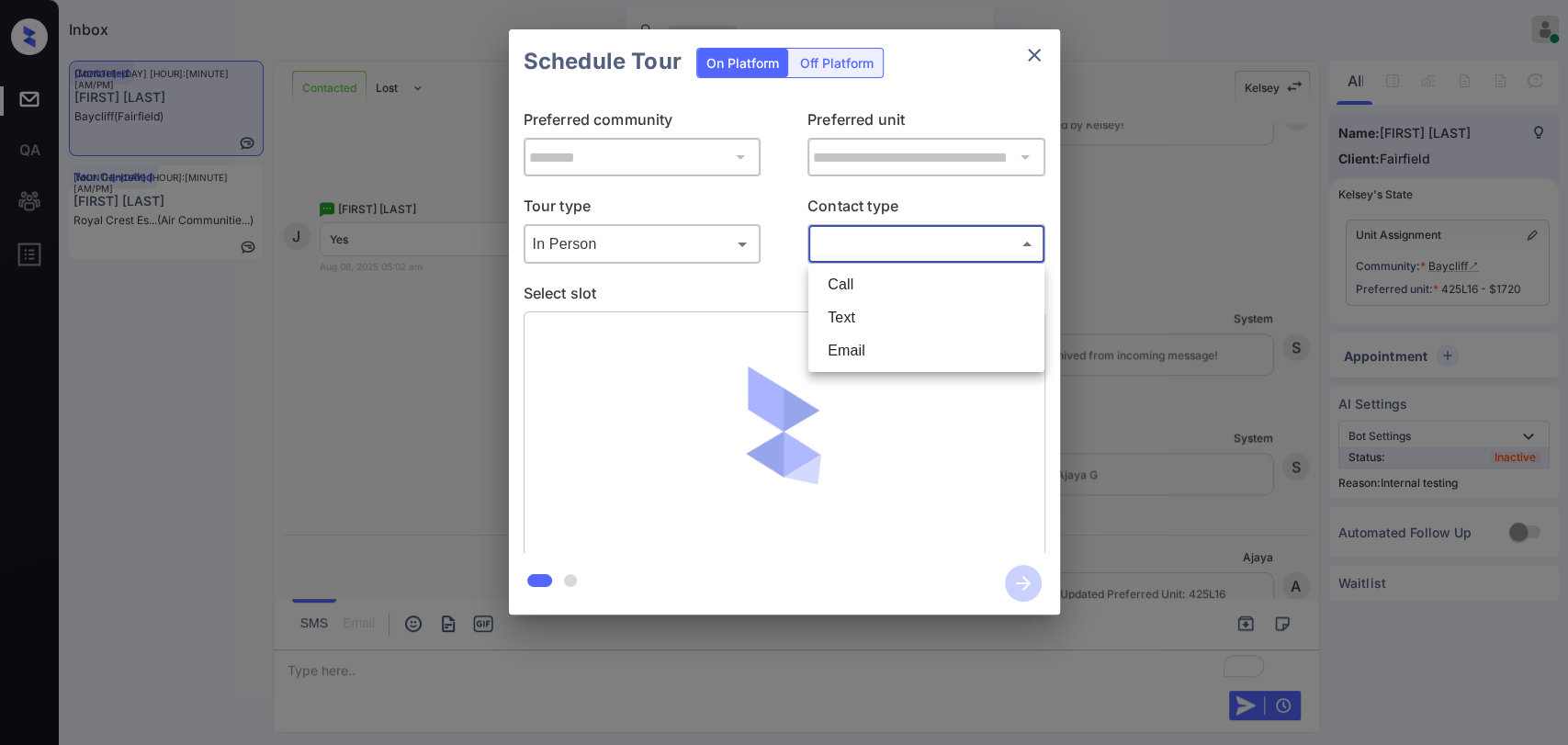 click on "Text" at bounding box center (926, 318) 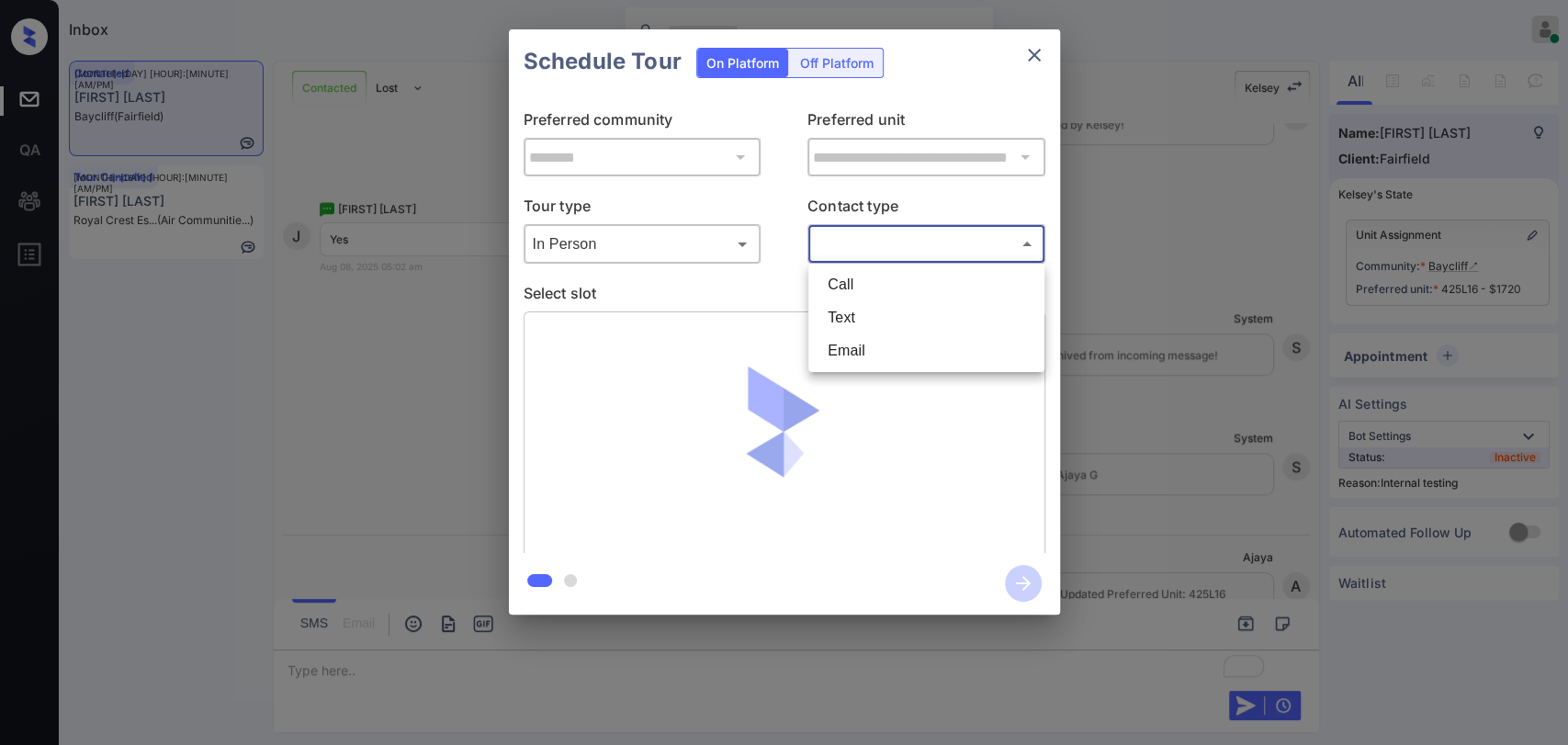 type on "****" 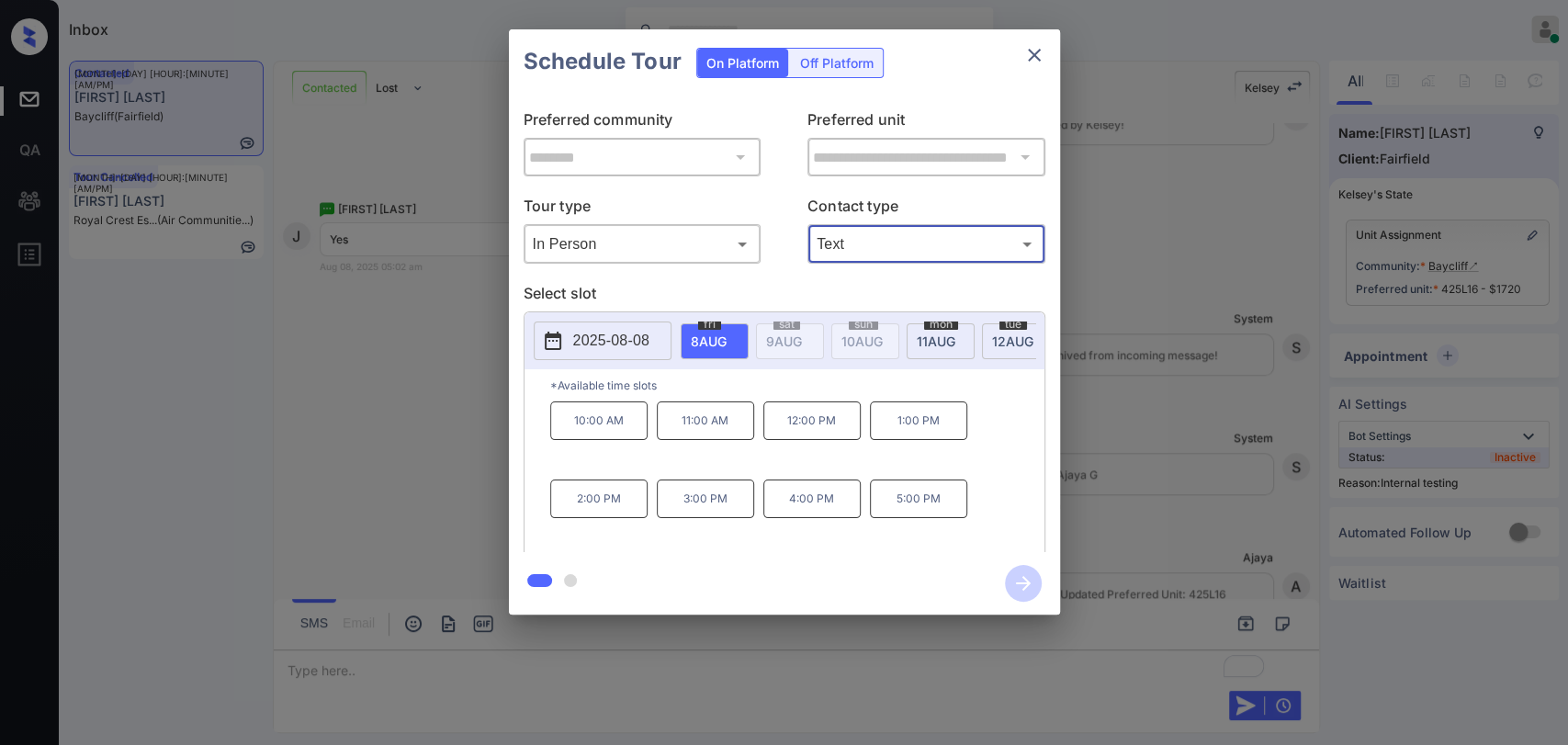 click on "**********" at bounding box center [784, 322] 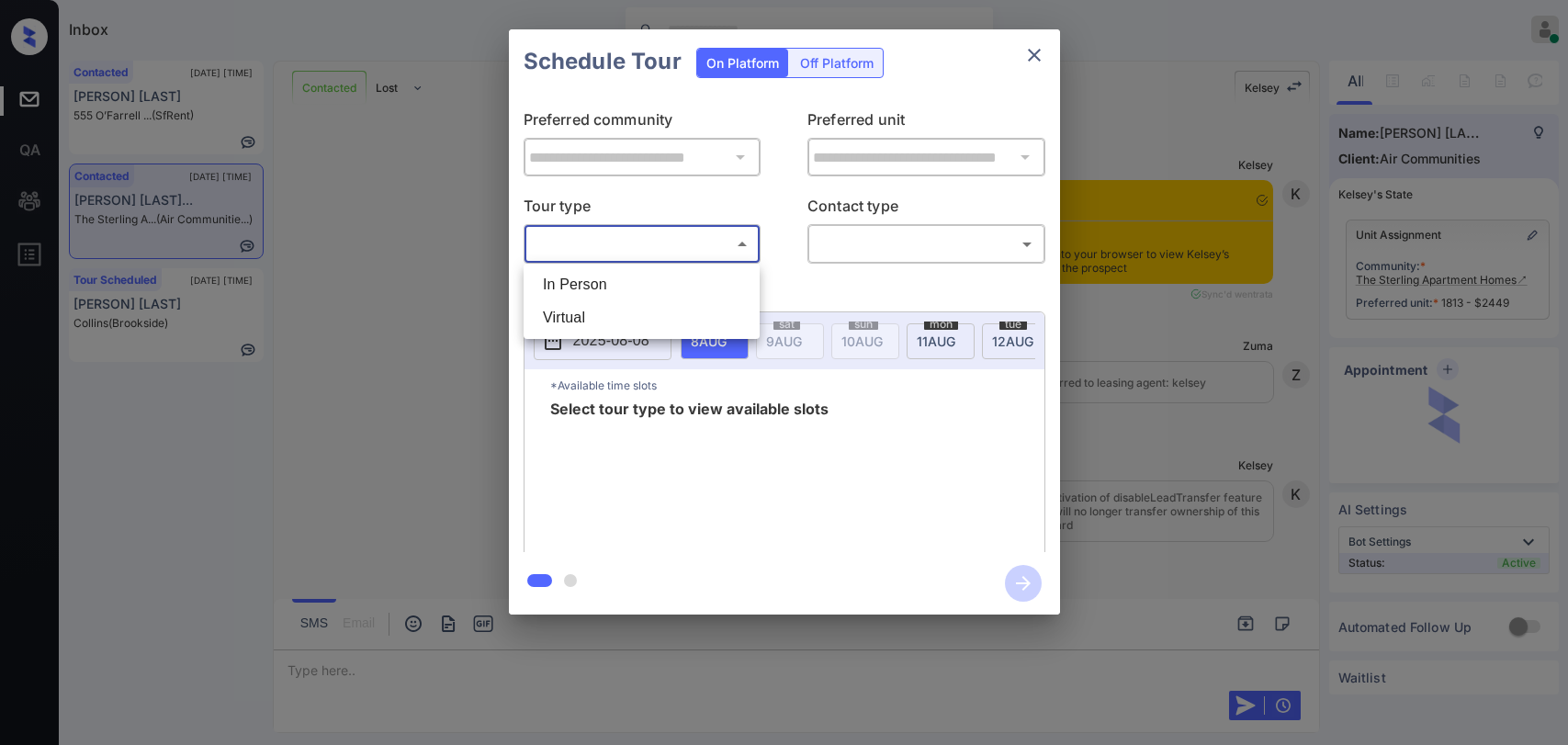 scroll, scrollTop: 0, scrollLeft: 0, axis: both 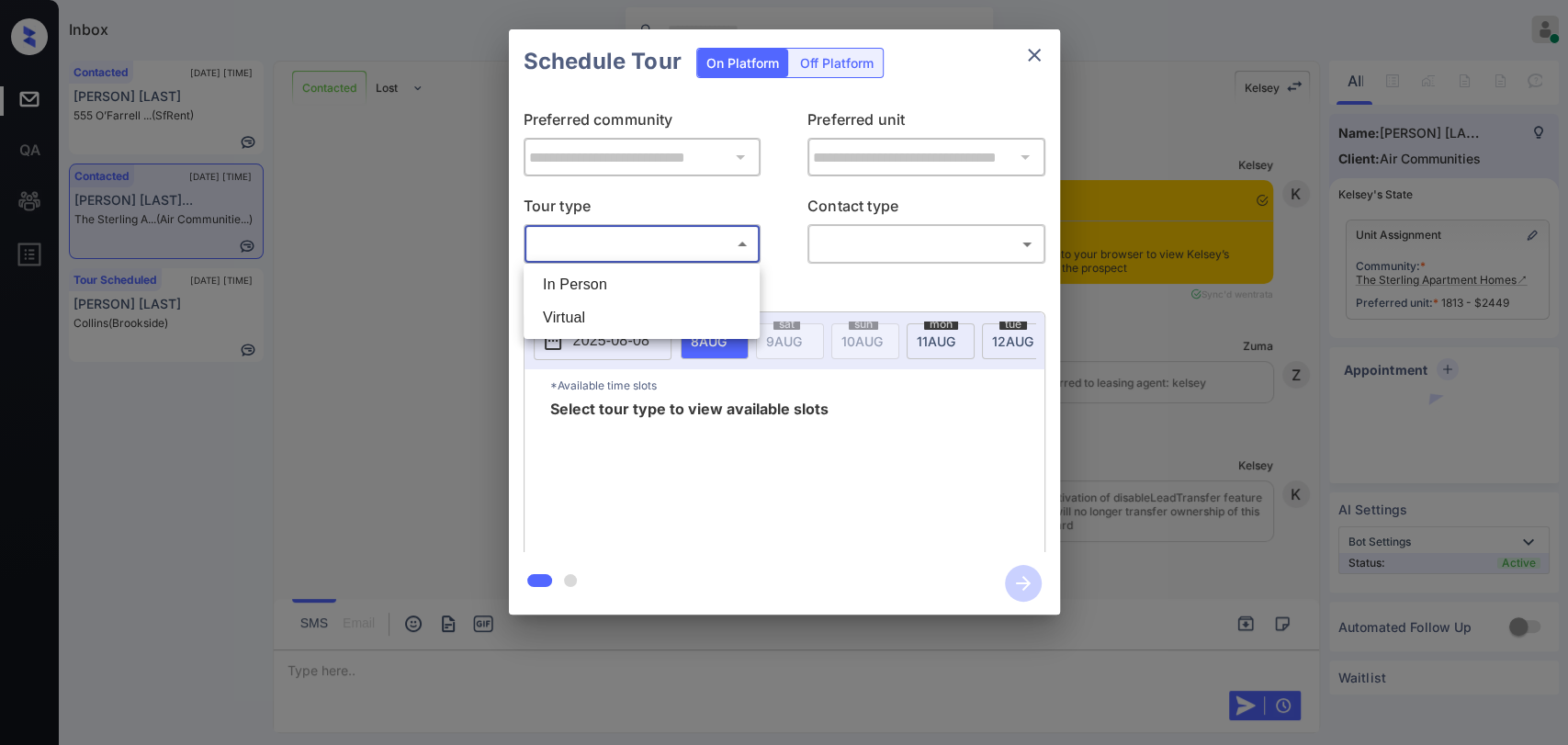click on "In Person Virtual" at bounding box center [641, 301] 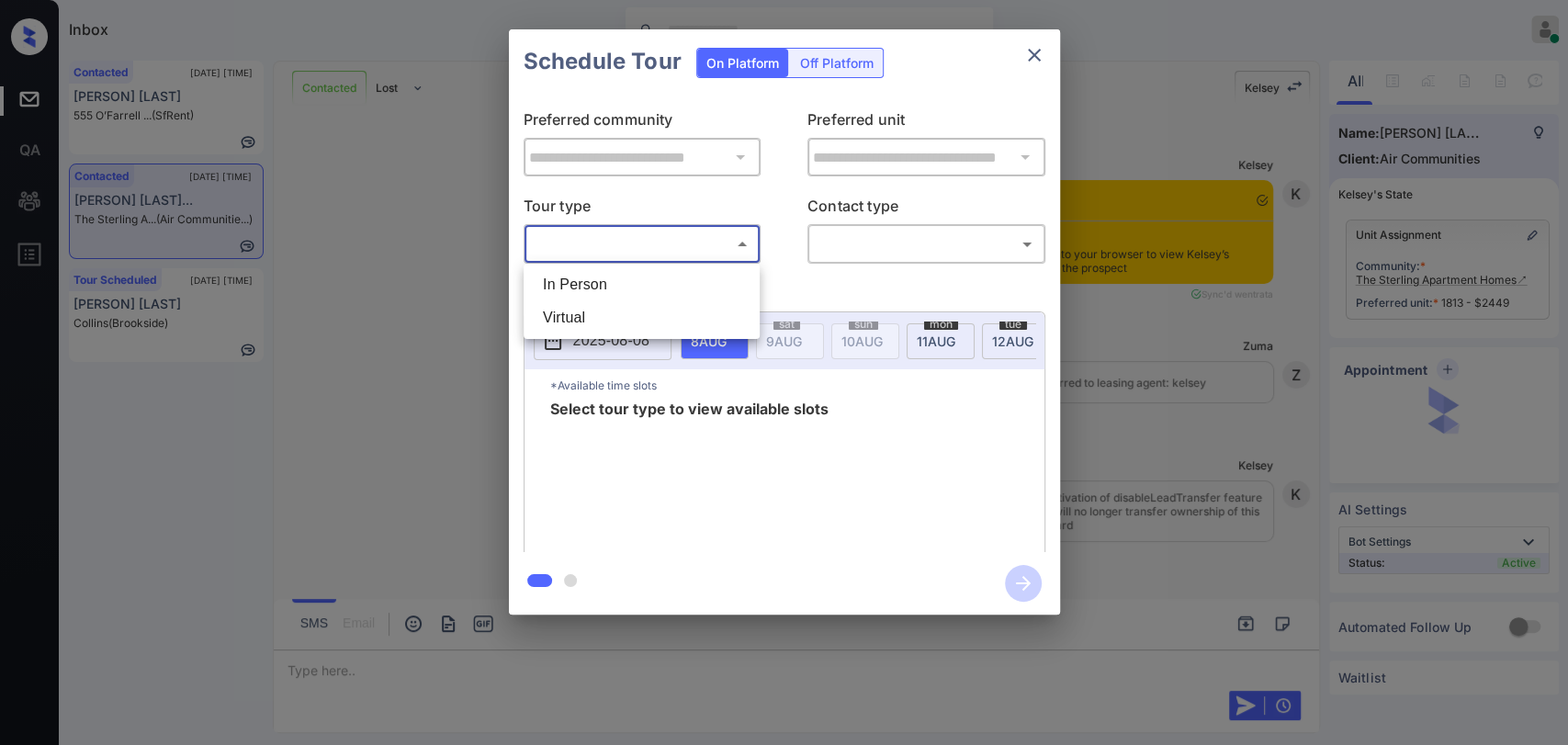 scroll, scrollTop: 2290, scrollLeft: 0, axis: vertical 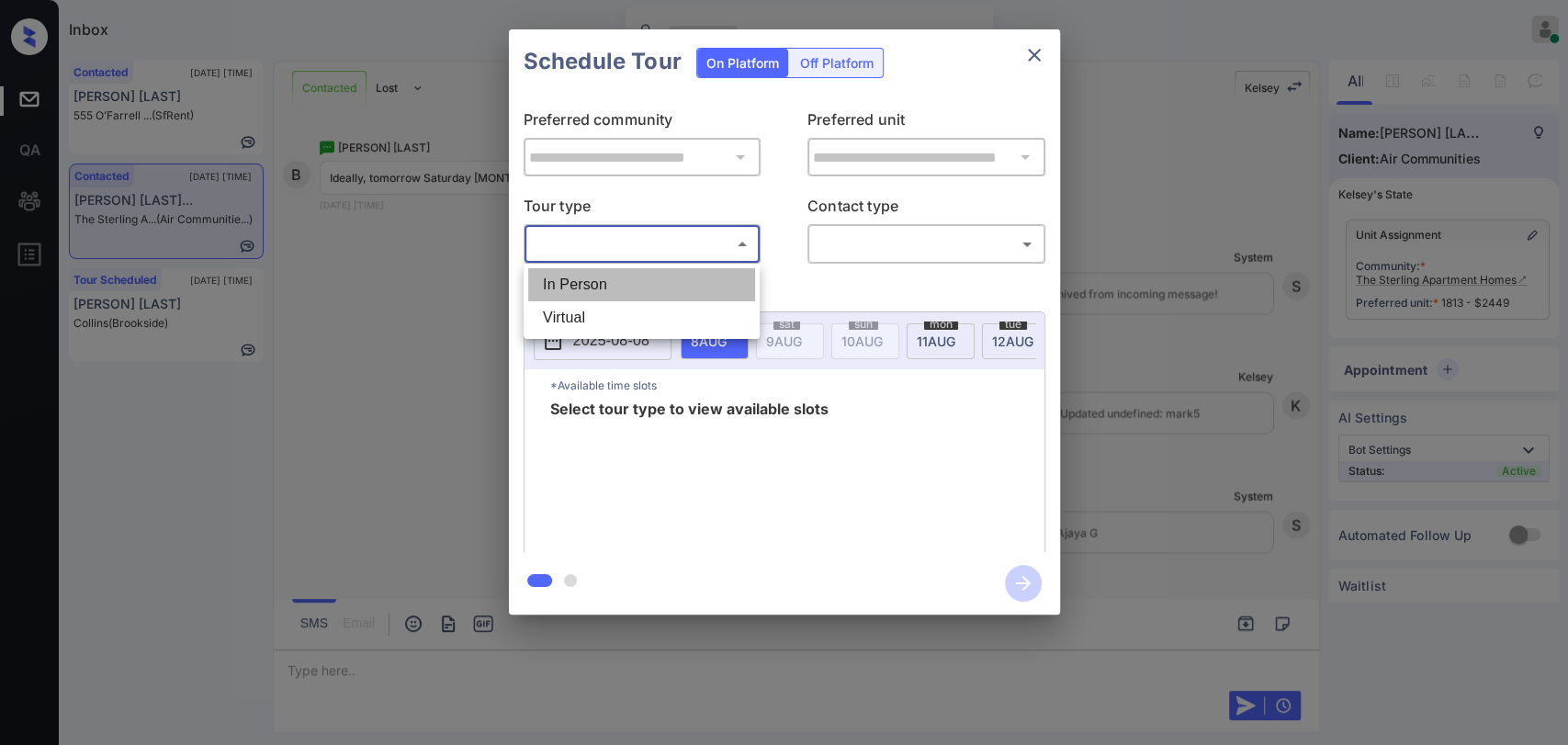 click on "In Person" at bounding box center (641, 285) 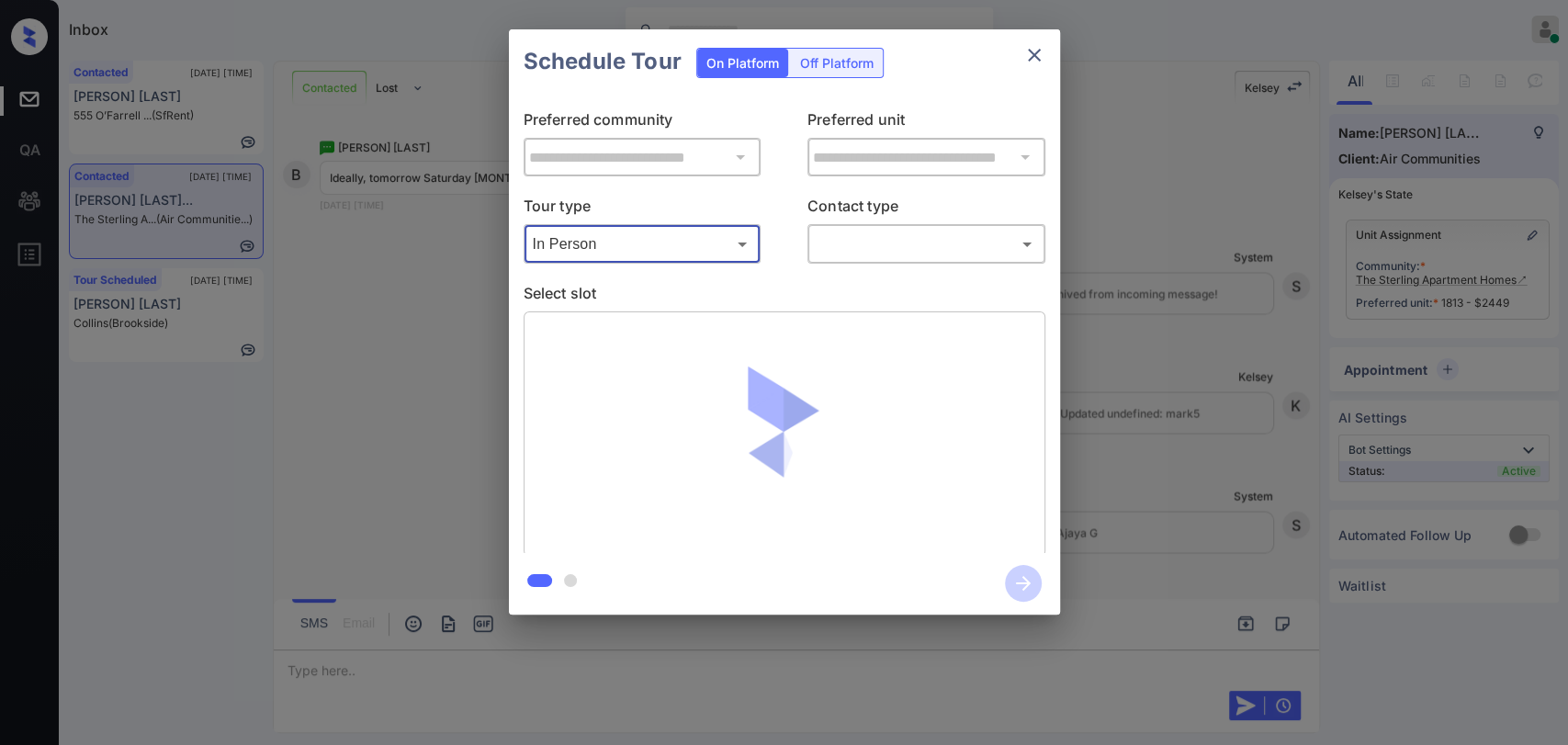 click on "Inbox [PERSON] [LAST] Online Set yourself   offline Set yourself   on break Profile Switch to  dark  mode Sign out Contacted [DATE] [TIME]   [PERSON] [LAST] [NUMBER] O’Farrell ...  (SfRent) Contacted [DATE] [TIME]   [PERSON]  [LAST]... The Sterling A...  (Air Communitie...) Tour Scheduled [DATE] [TIME]   alycia smith Collins  (Brookside) Contacted Lost Lead Sentiment: Angry Upon sliding the acknowledgement:  Lead will move to lost stage. * ​ SMS and call option will be set to opt out. AFM will be turned off for the lead. Kelsey New Message Kelsey Notes Note:  - Paste this link into your browser to view Kelsey’s conversation with the prospect [DATE] [TIME]  Sync'd w  entrata K New Message Zuma Lead transferred to leasing agent: kelsey [DATE] [TIME] Z New Message Kelsey [DATE] [TIME] K New Message Agent Lead created via ilsWebhook in Inbound stage. A New Message A A" at bounding box center [784, 372] 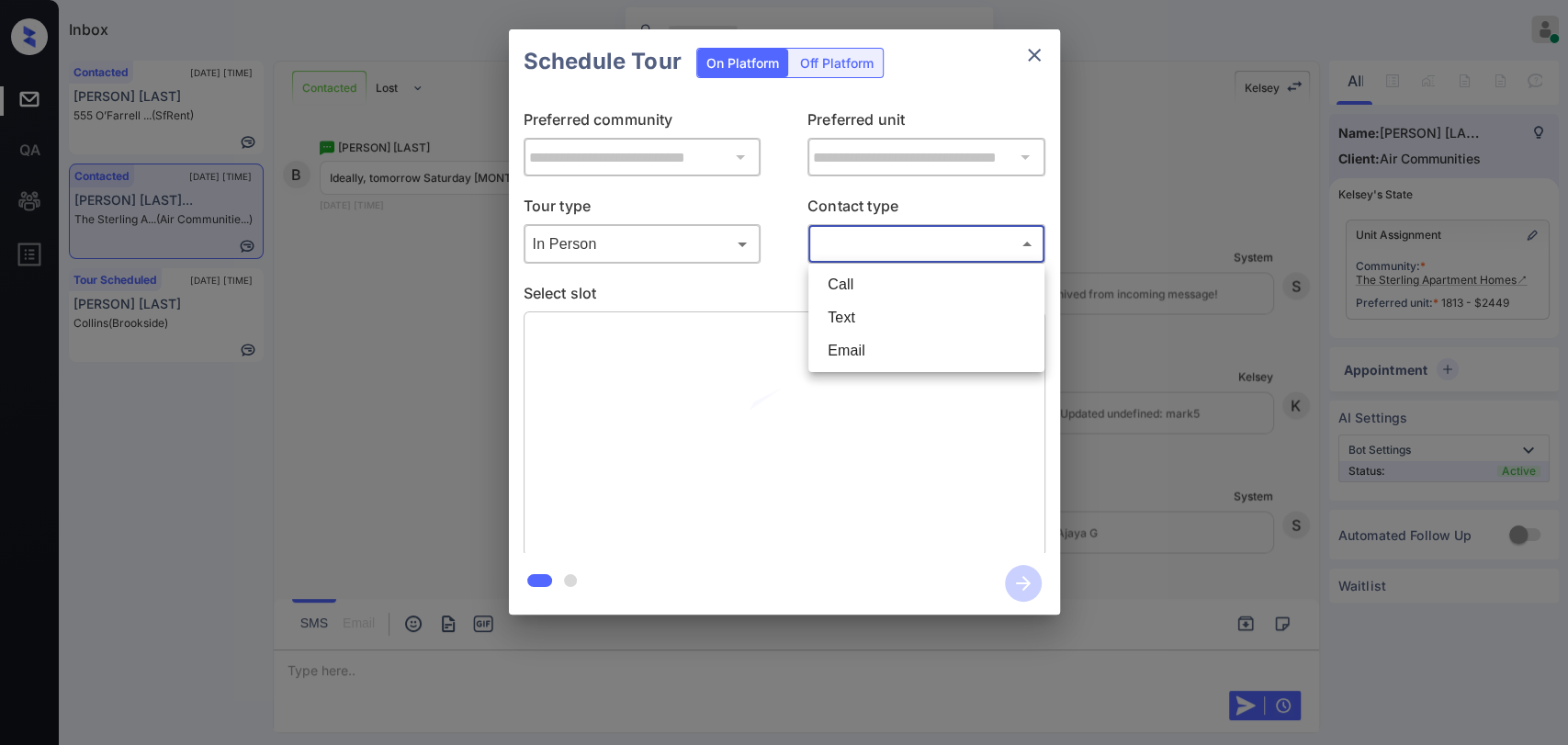 click on "Text" at bounding box center [926, 318] 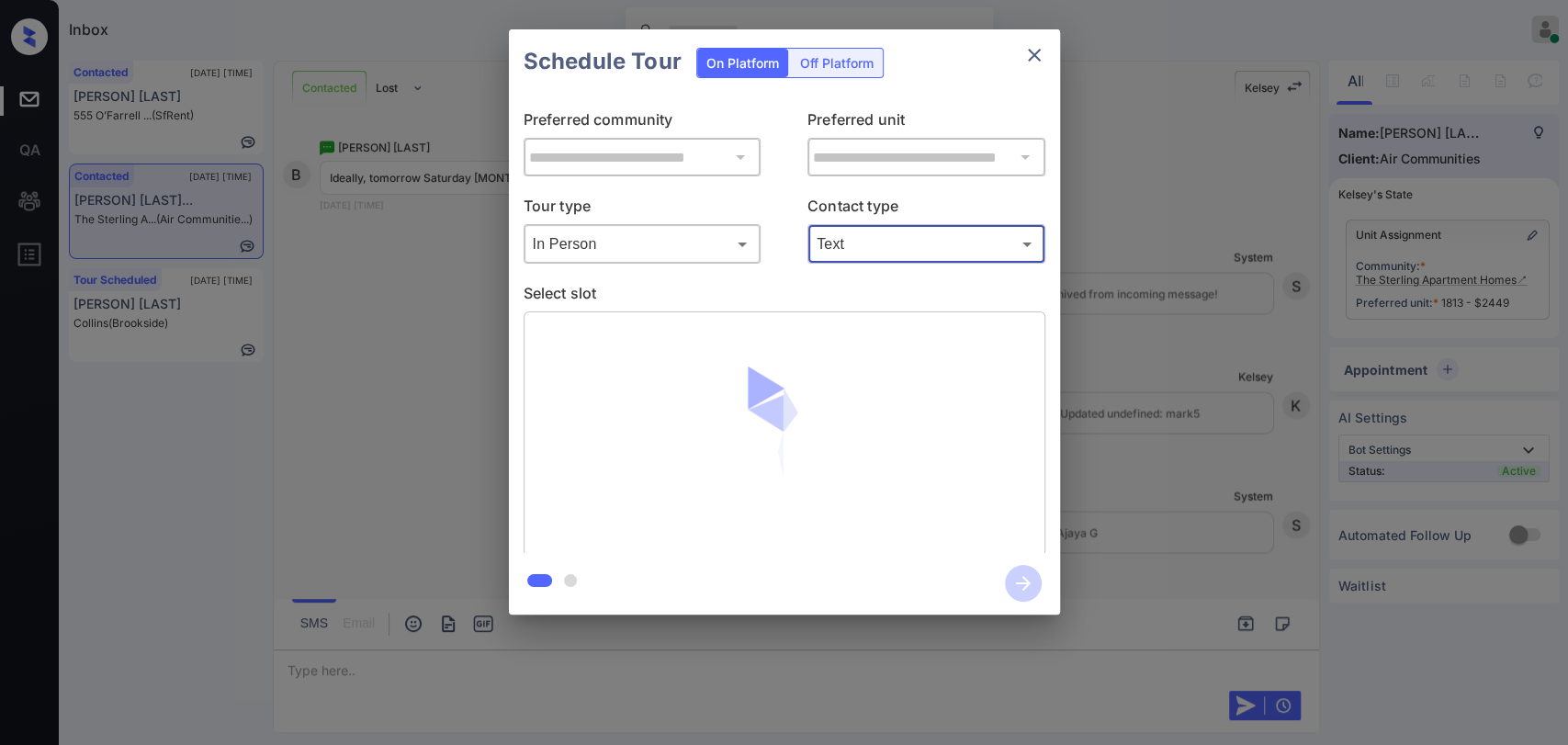 type on "****" 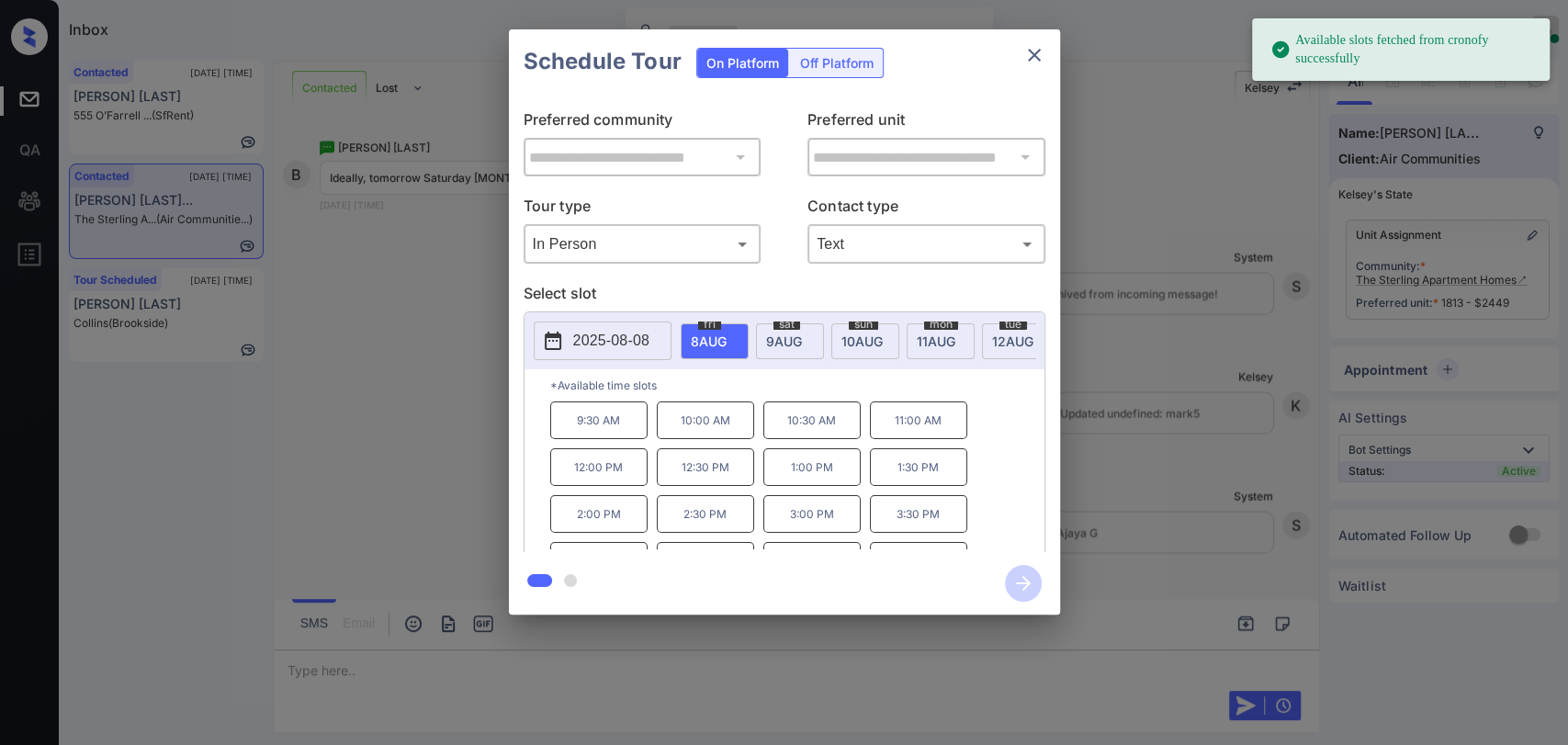 click on "9 AUG" at bounding box center (708, 341) 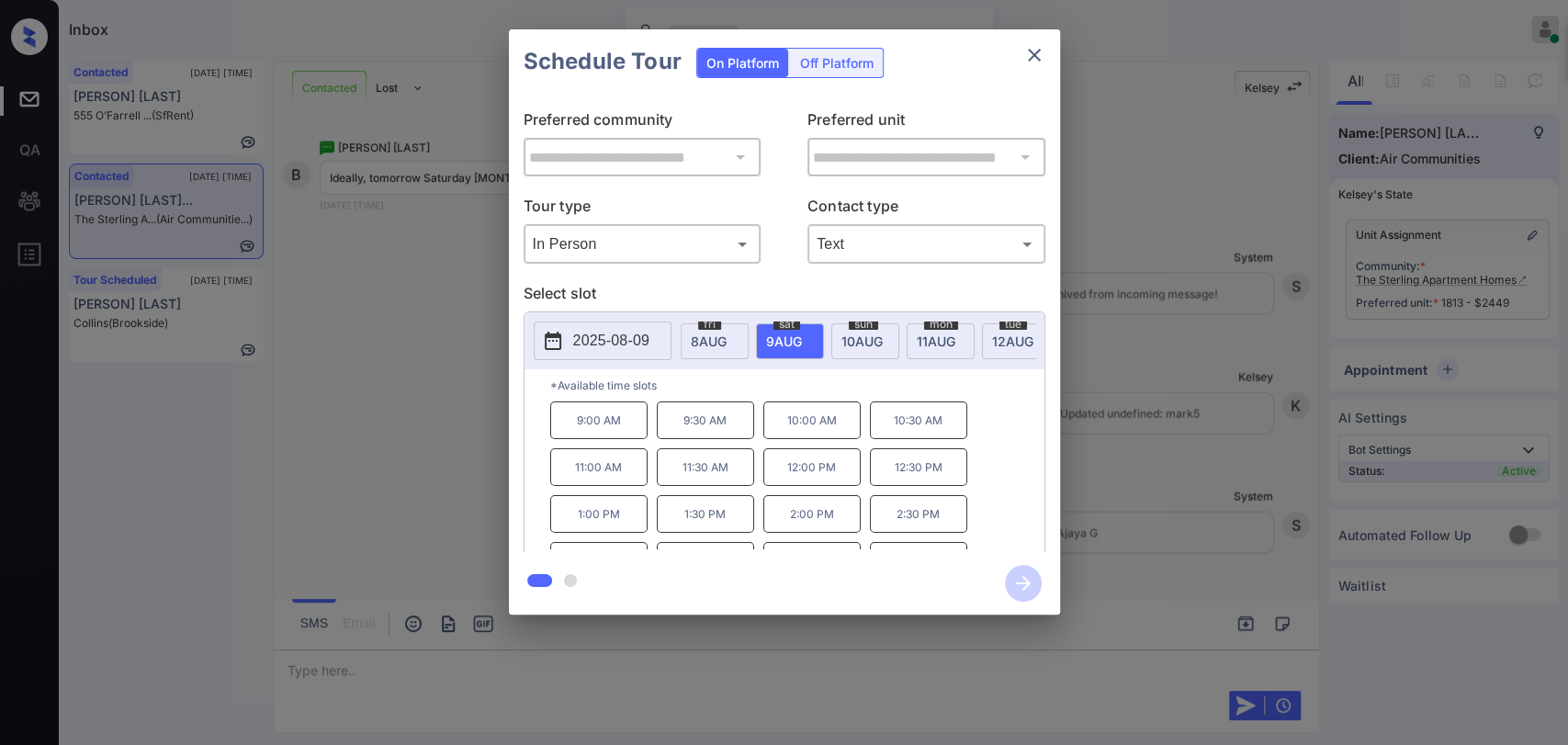 click on "1:00 PM" at bounding box center (599, 514) 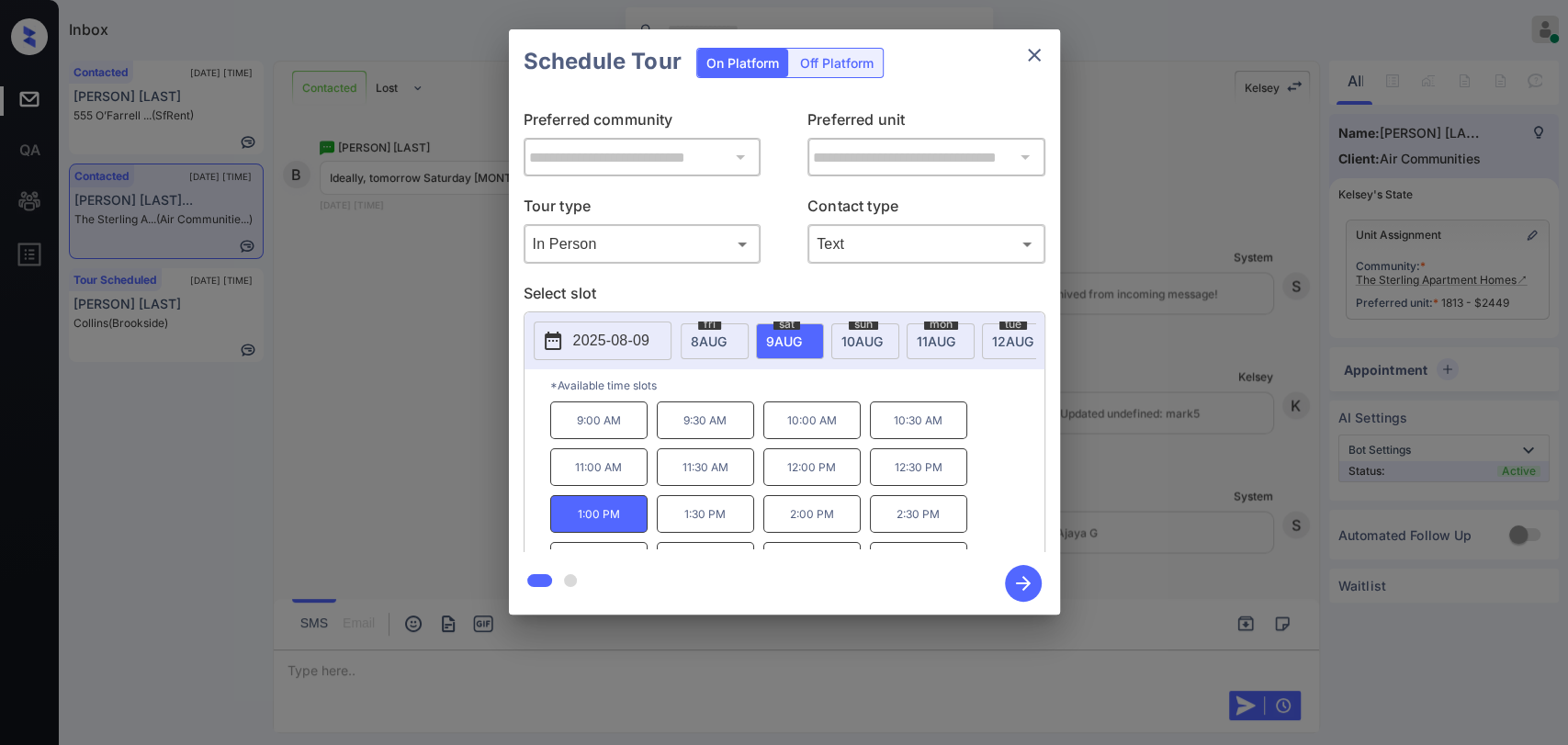 click 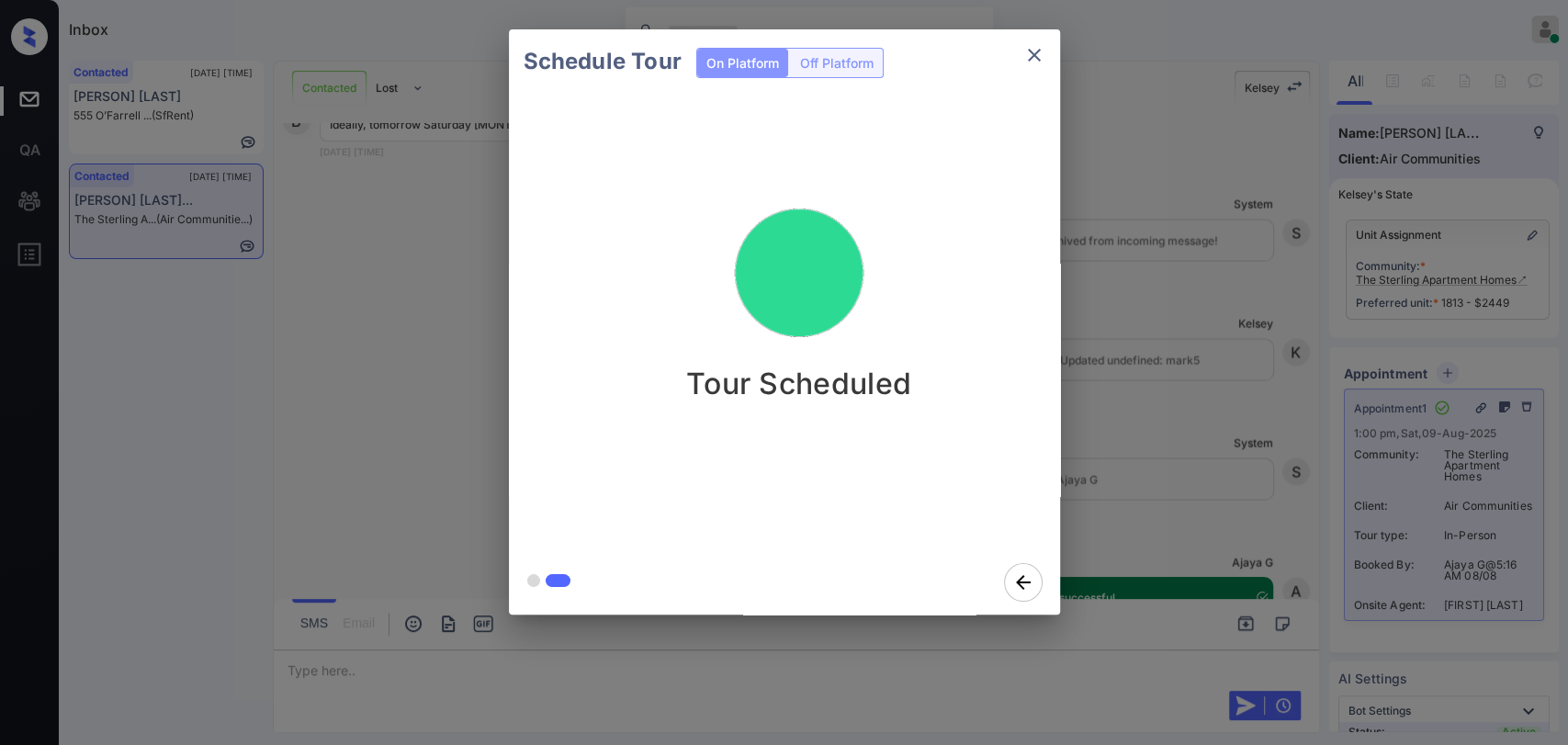 click on "Schedule Tour On Platform Off Platform Tour Scheduled" at bounding box center (784, 322) 